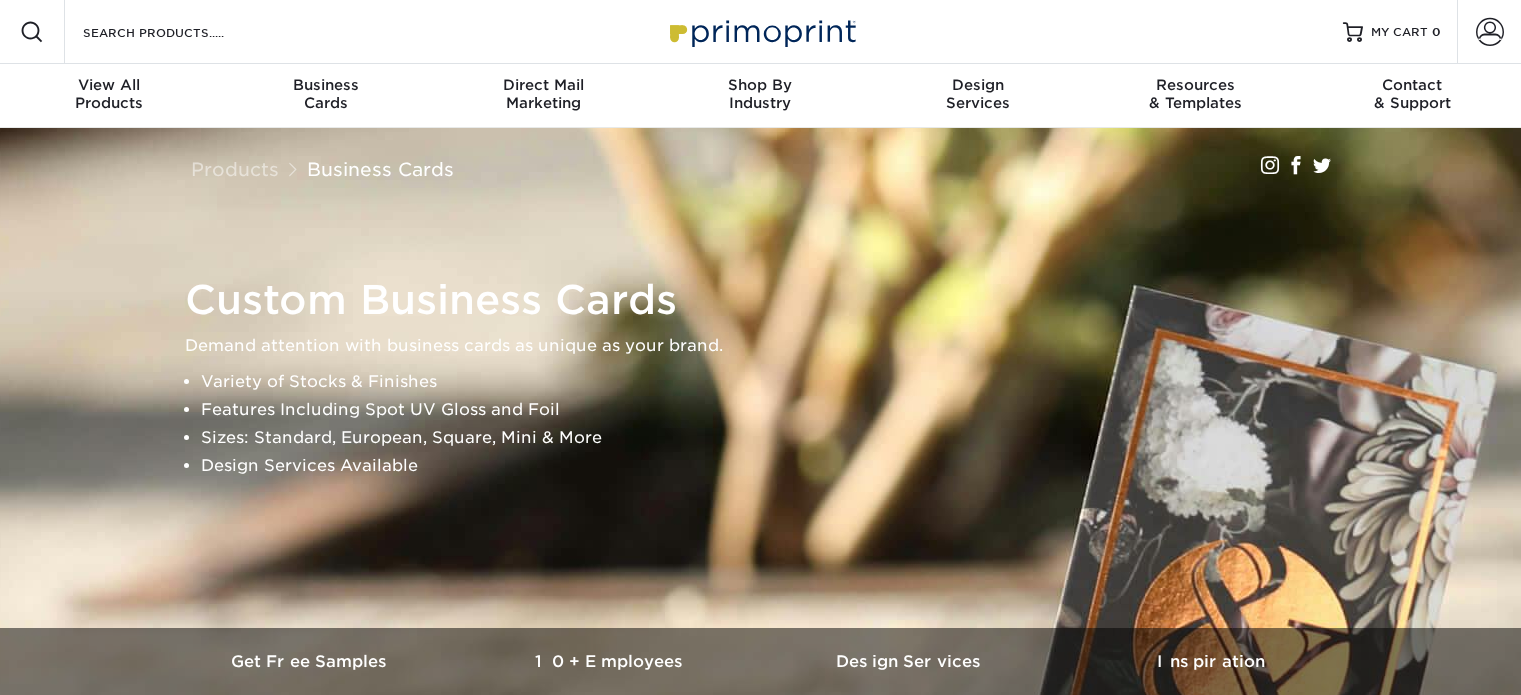 scroll, scrollTop: 0, scrollLeft: 0, axis: both 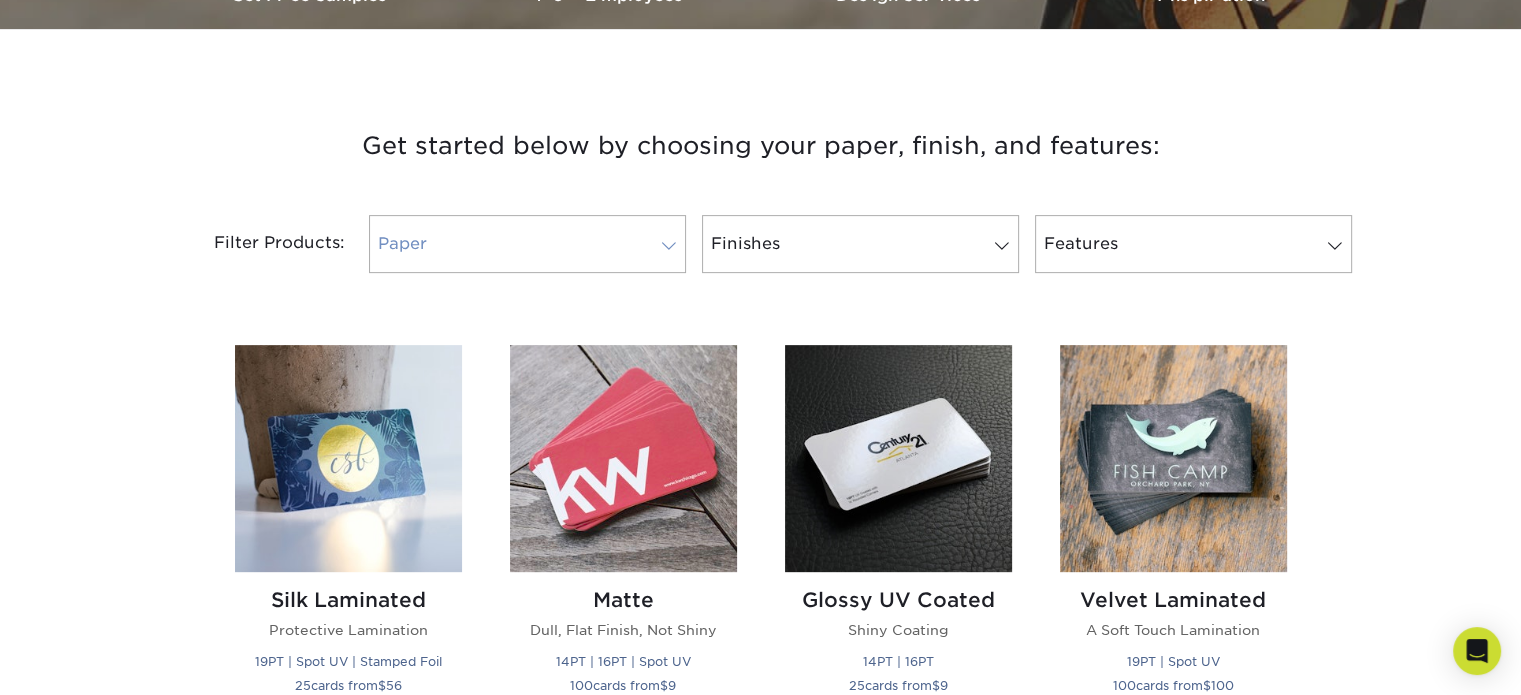 click at bounding box center (669, 246) 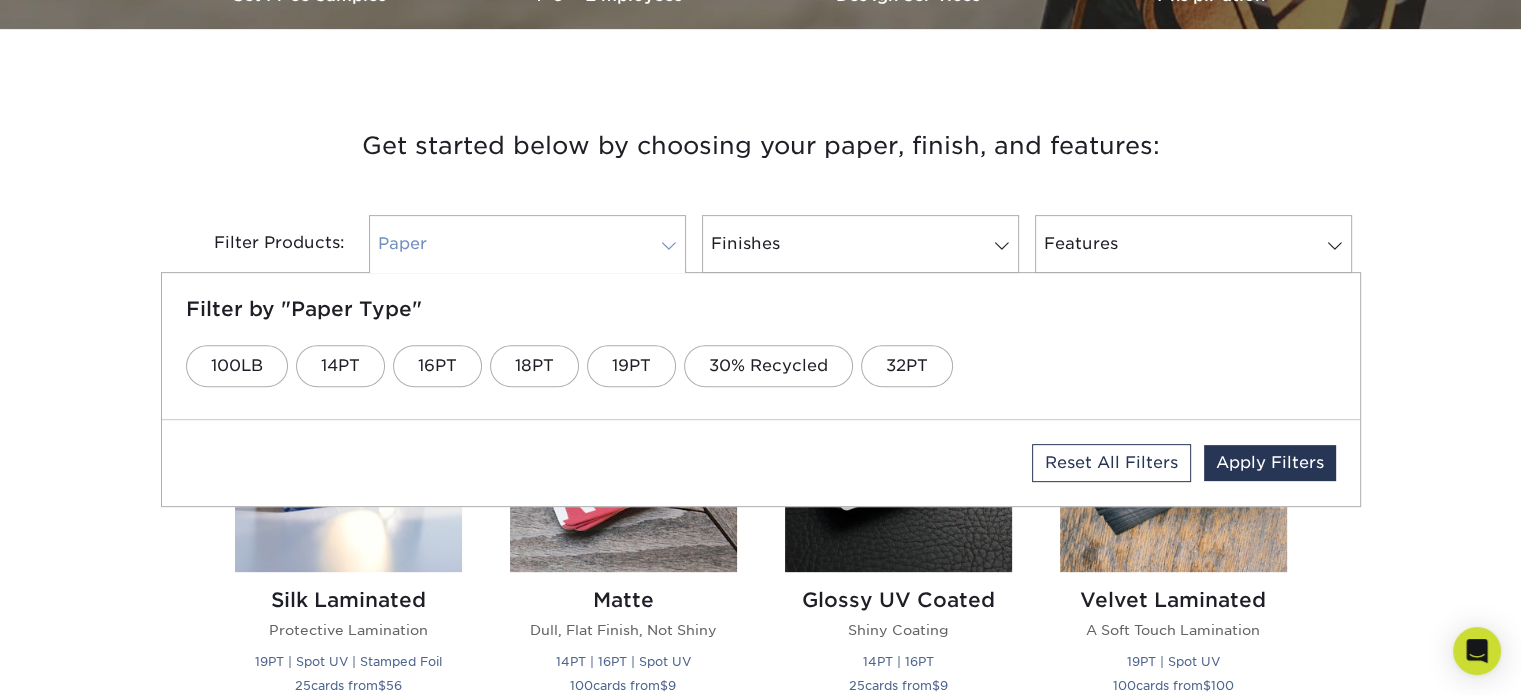 click at bounding box center [669, 246] 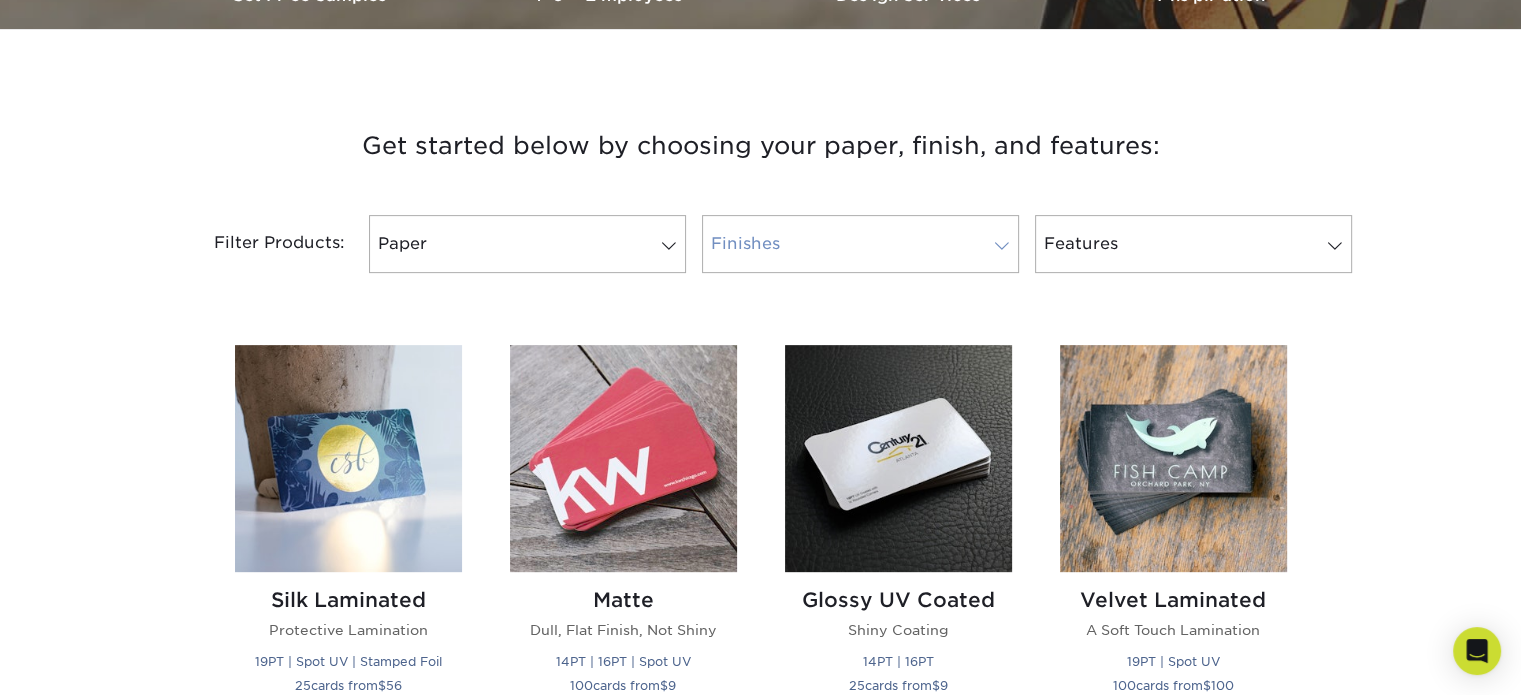 click on "Finishes" at bounding box center [860, 244] 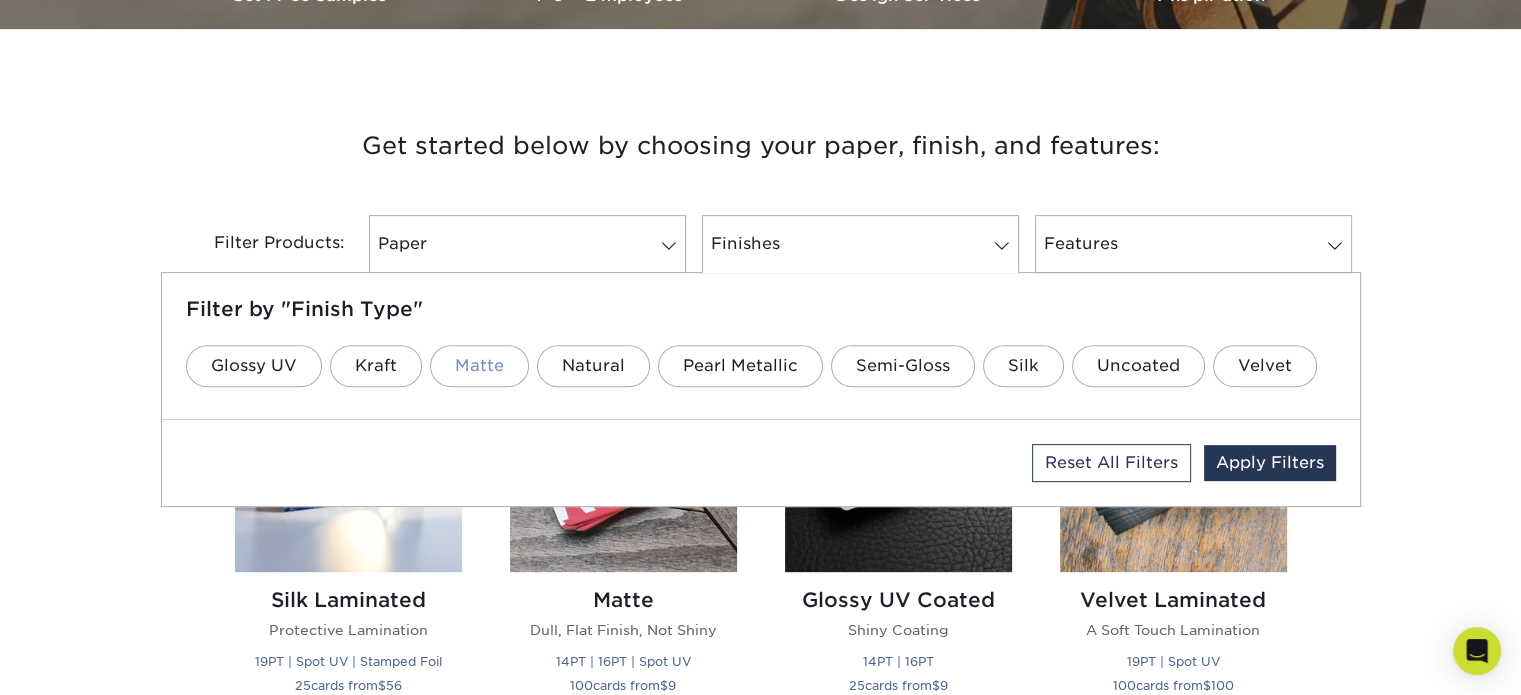 click on "Matte" at bounding box center (479, 366) 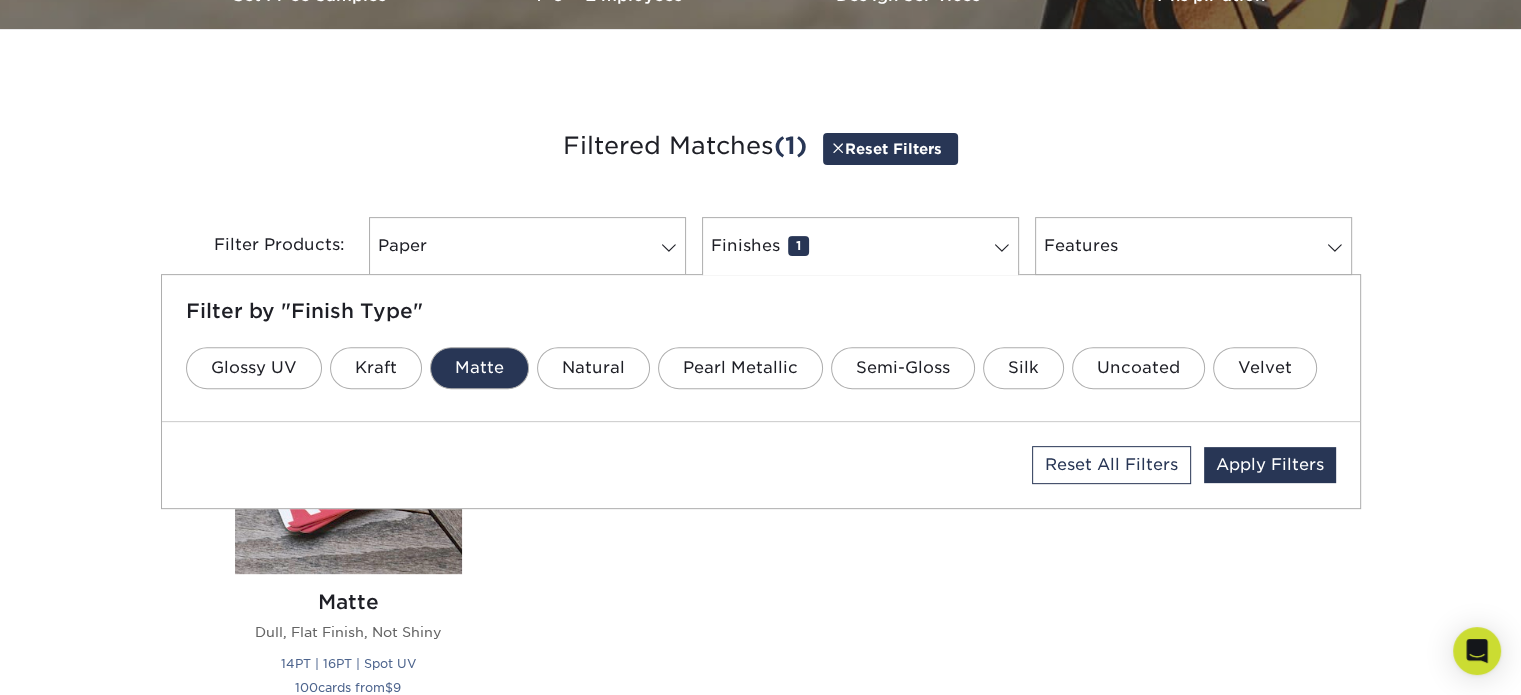 click on "Silk Laminated
Protective Lamination
19PT | Spot UV | Stamped Foil
25  cards from  $ 56
Matte
Dull, Flat Finish, Not Shiny
14PT | 16PT | Spot UV
100  cards from  $ 9
Glossy UV Coated
Shiny Coating
14PT | 16PT
25  cards from  $ 9
Velvet Laminated
A Soft Touch Lamination
100" at bounding box center [761, 534] 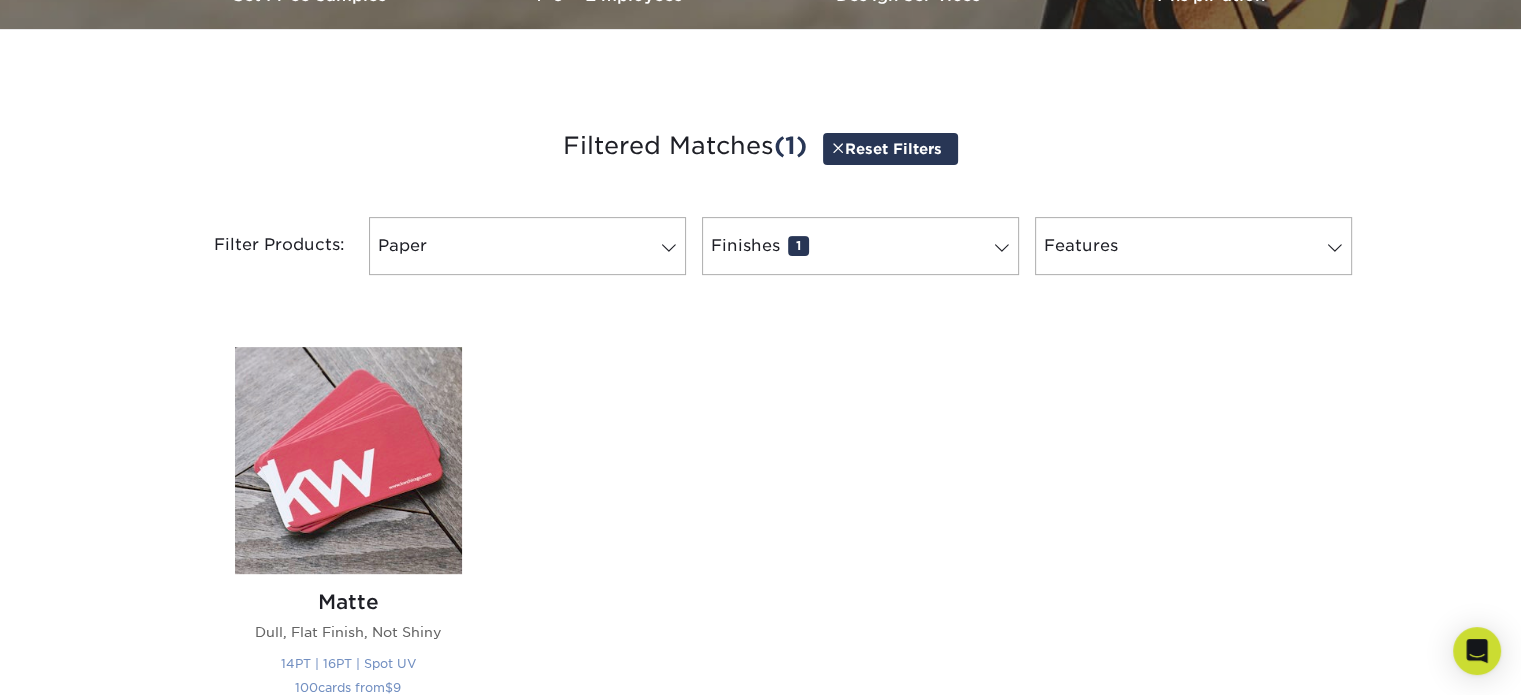 click at bounding box center (348, 460) 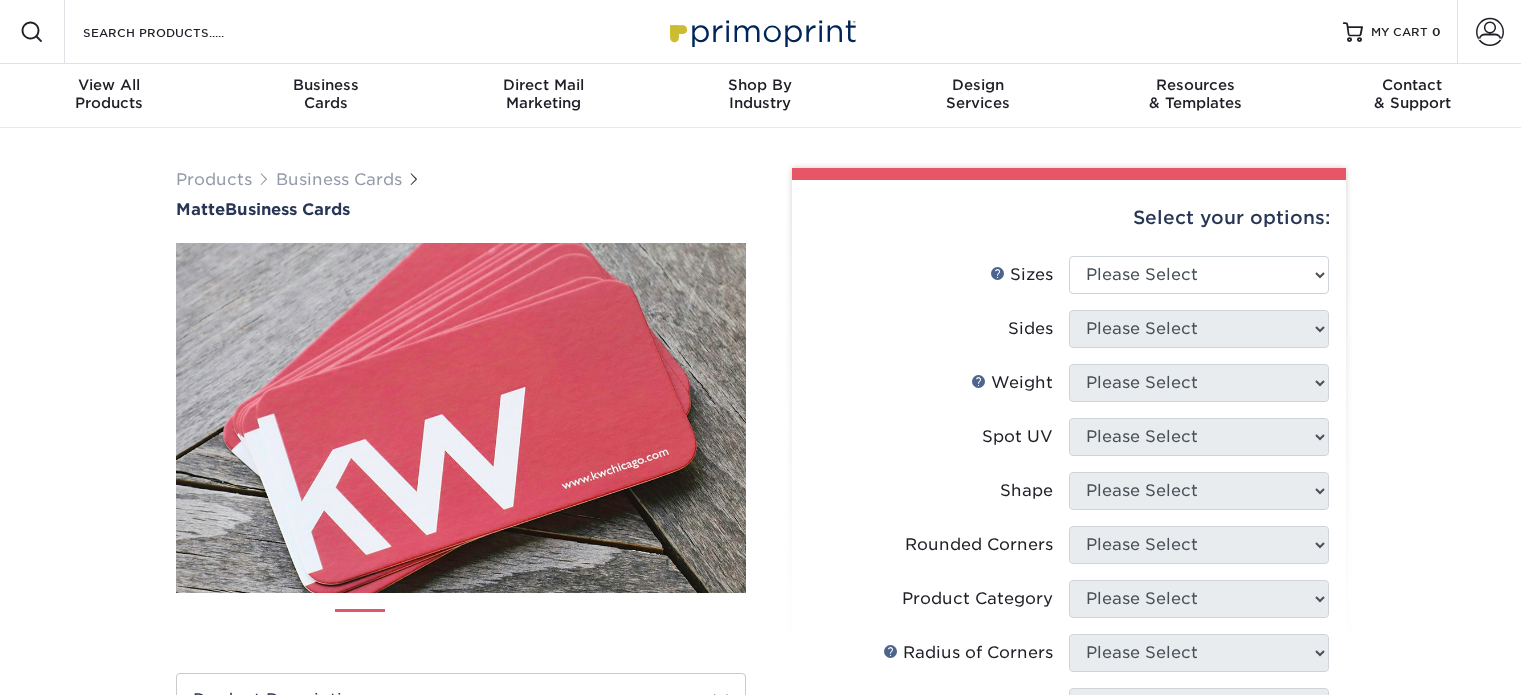 scroll, scrollTop: 0, scrollLeft: 0, axis: both 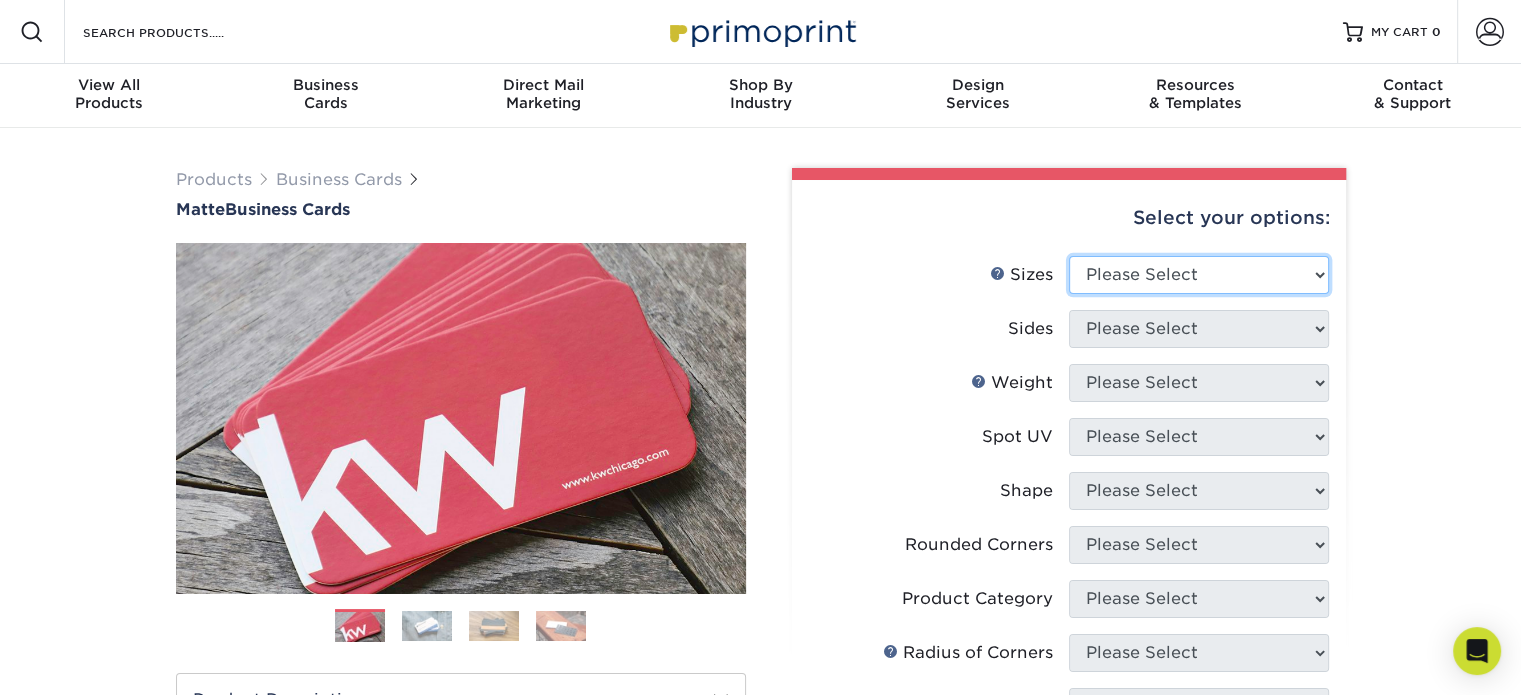 click on "Please Select
1.5" x 3.5"  - Mini
1.75" x 3.5" - Mini
2" x 2" - Square
2" x 3" - Mini
2" x 3.5" - Standard
2" x 7" - Foldover Card
2.125" x 3.375" - European
2.5" x 2.5" - Square 3.5" x 4" - Foldover Card" at bounding box center [1199, 275] 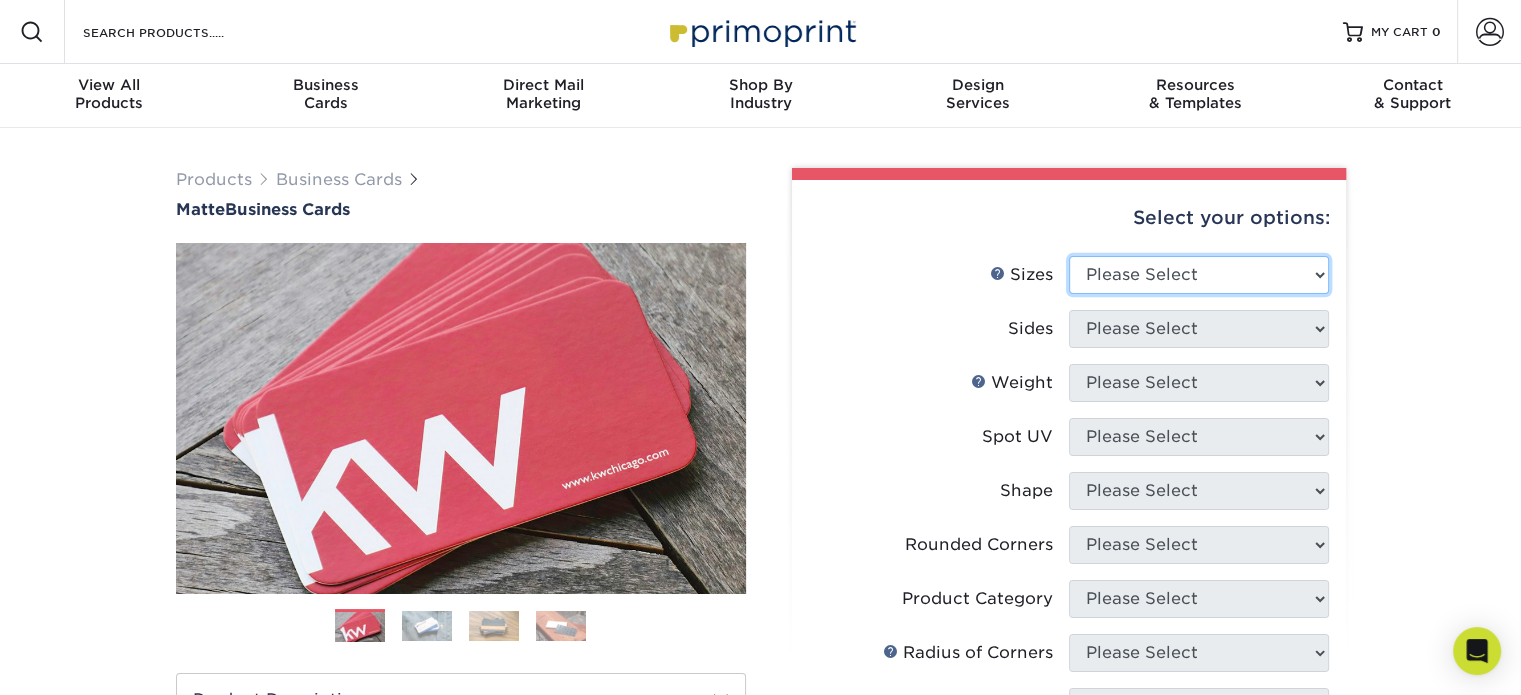 select on "2.00x3.50" 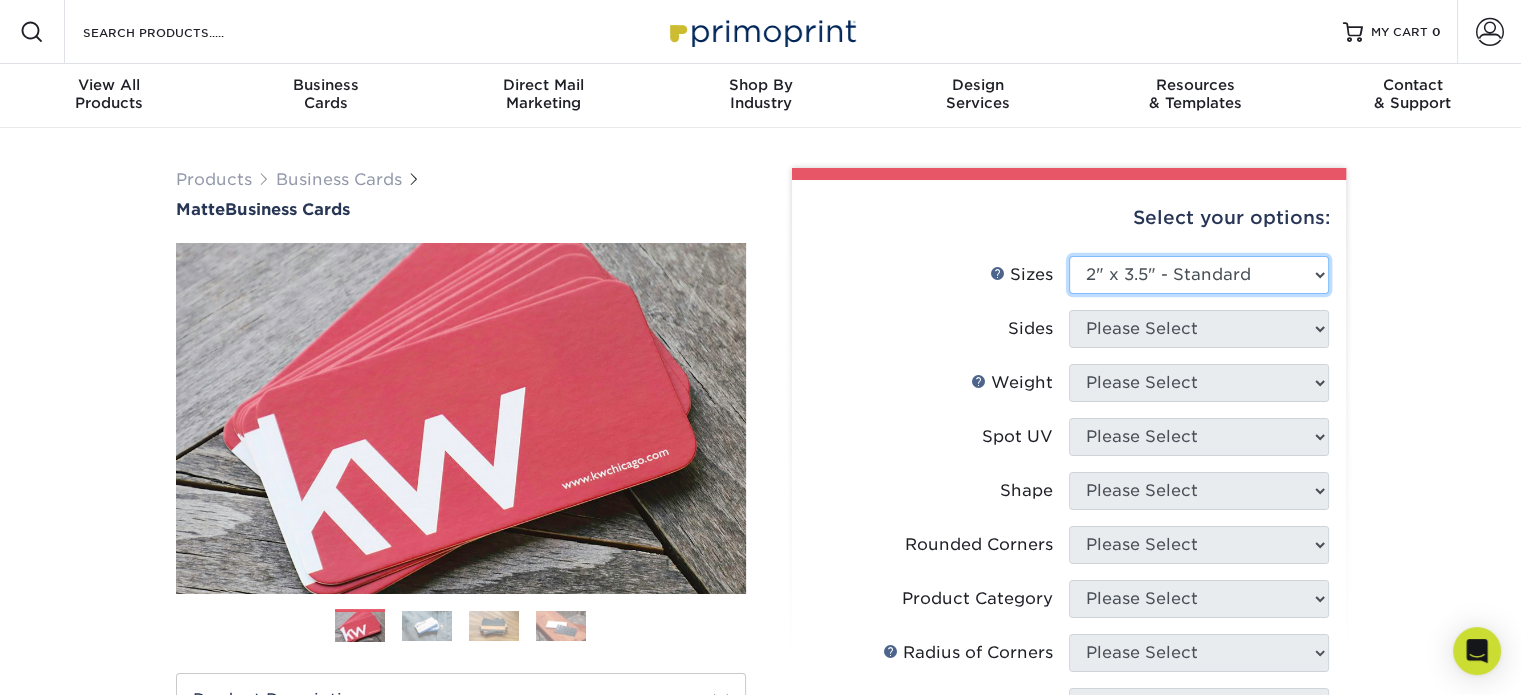 click on "Please Select
1.5" x 3.5"  - Mini
1.75" x 3.5" - Mini
2" x 2" - Square
2" x 3" - Mini
2" x 3.5" - Standard
2" x 7" - Foldover Card
2.125" x 3.375" - European
2.5" x 2.5" - Square 3.5" x 4" - Foldover Card" at bounding box center (1199, 275) 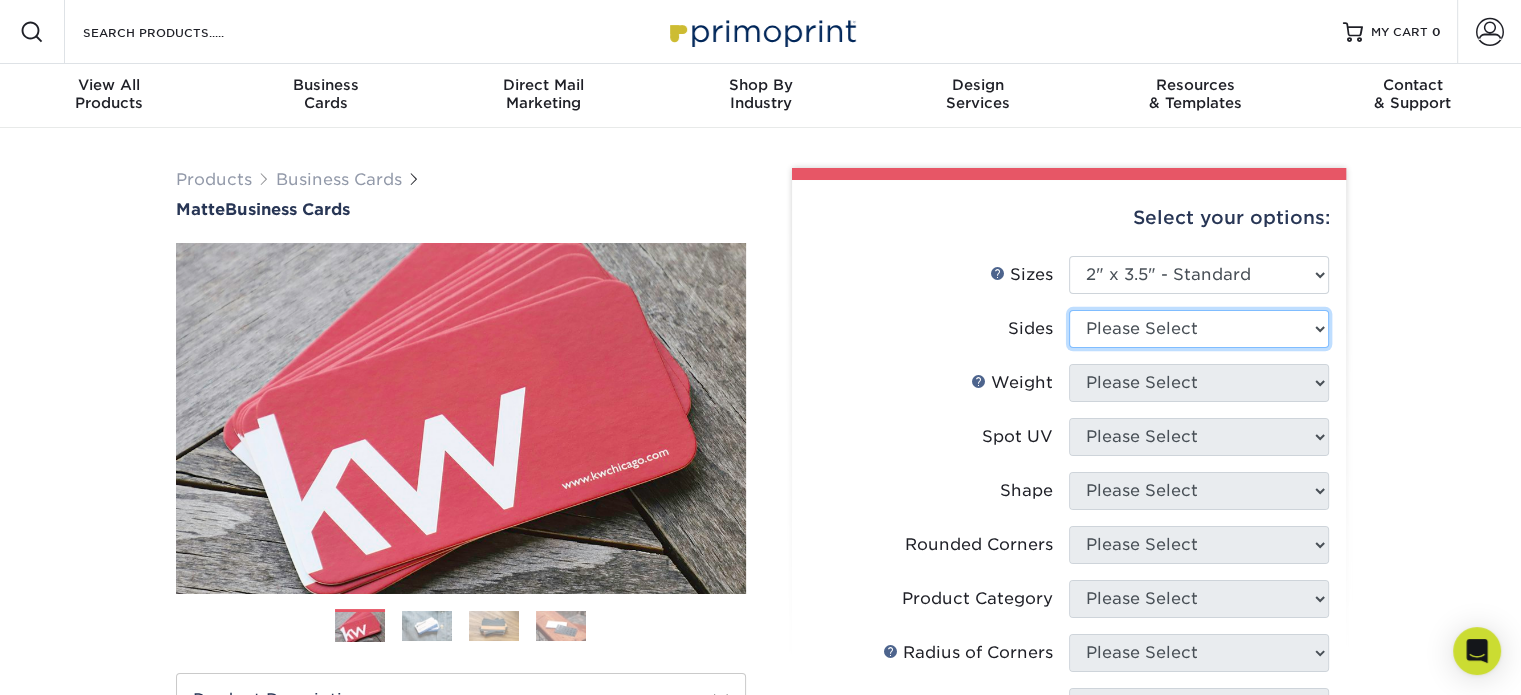 click on "Please Select Print Both Sides Print Front Only" at bounding box center (1199, 329) 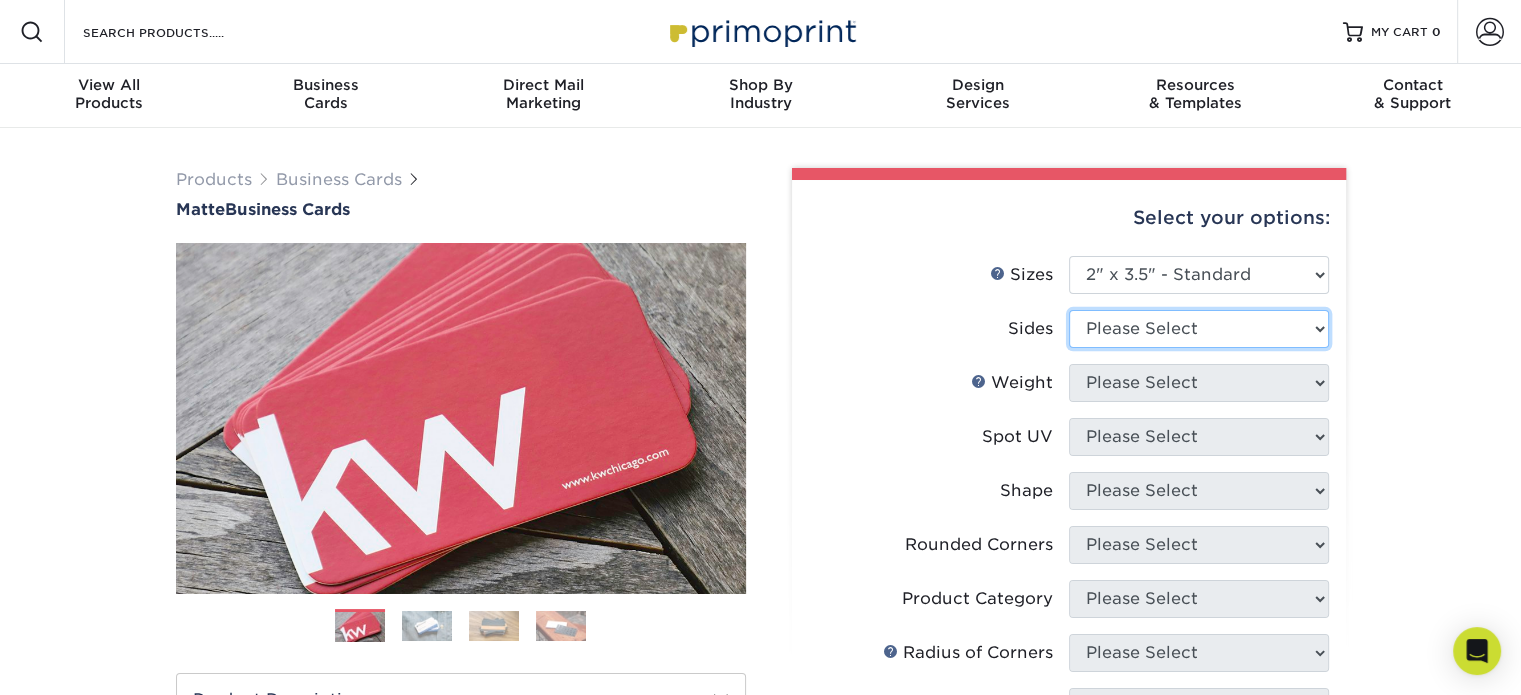 select on "13abbda7-1d64-4f25-8bb2-c179b224825d" 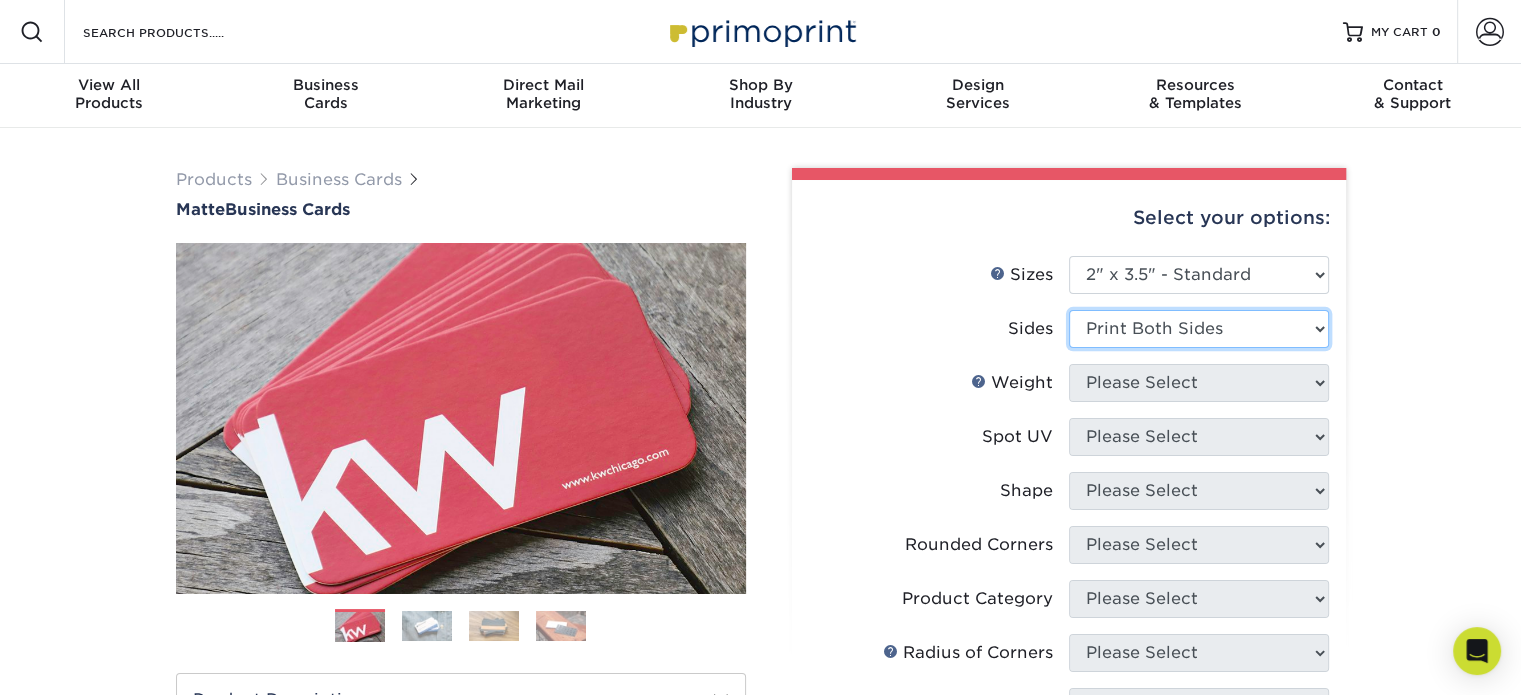 click on "Please Select Print Both Sides Print Front Only" at bounding box center [1199, 329] 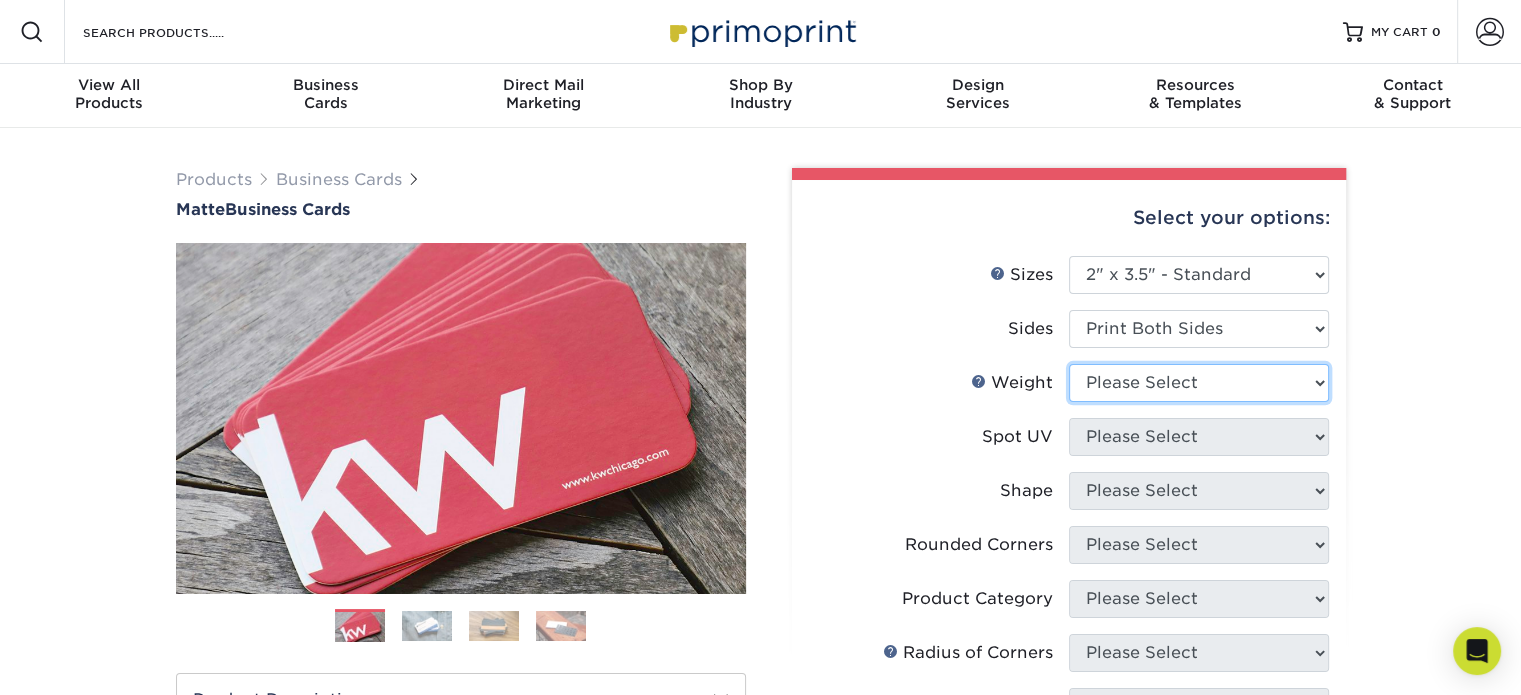 click on "Please Select 16PT 14PT" at bounding box center (1199, 383) 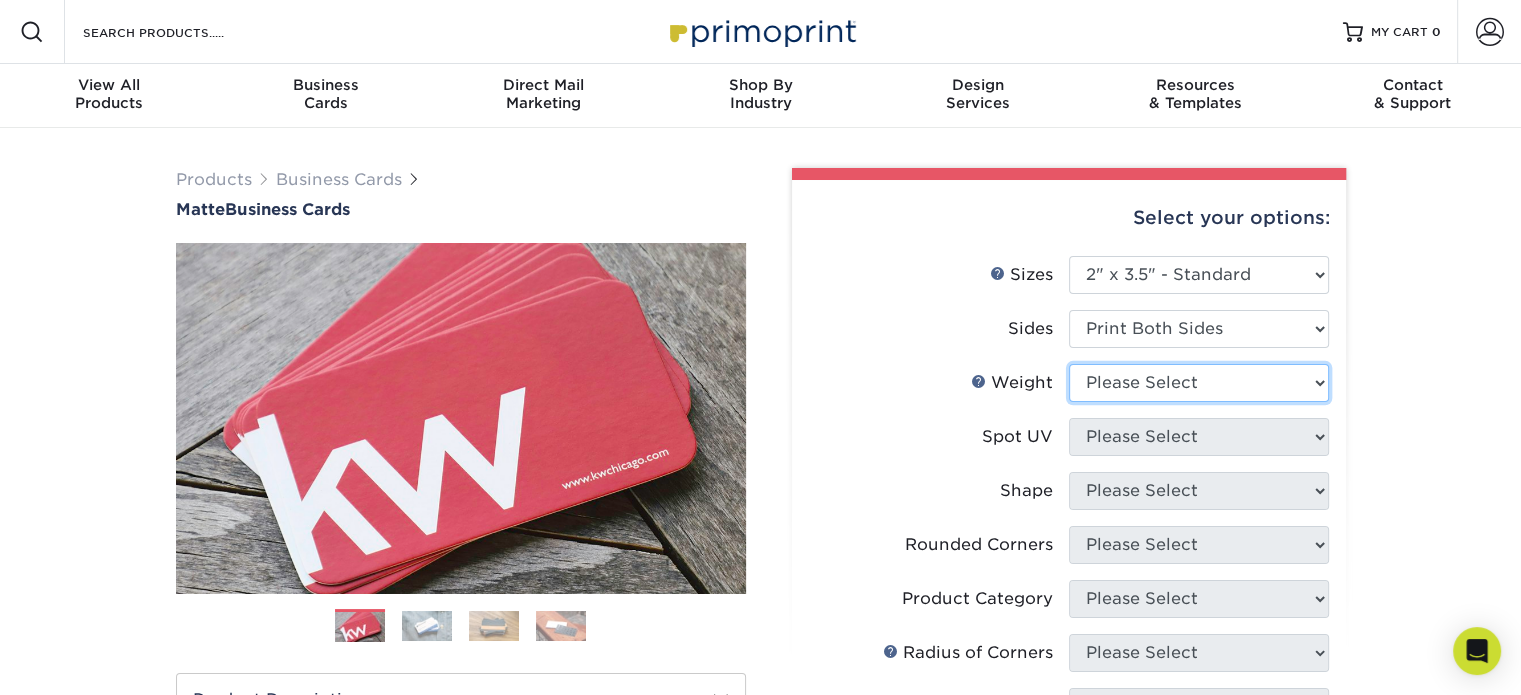 select on "14PT" 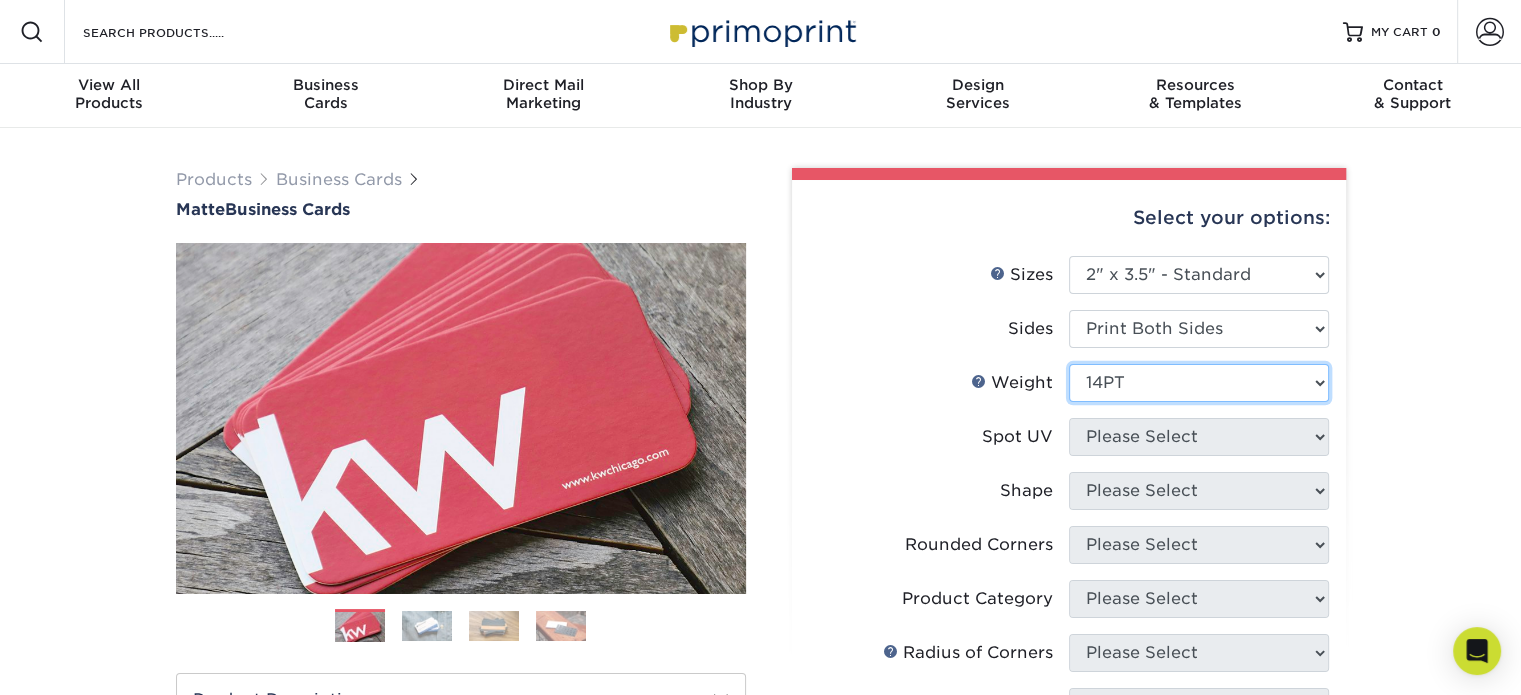 click on "Please Select 16PT 14PT" at bounding box center [1199, 383] 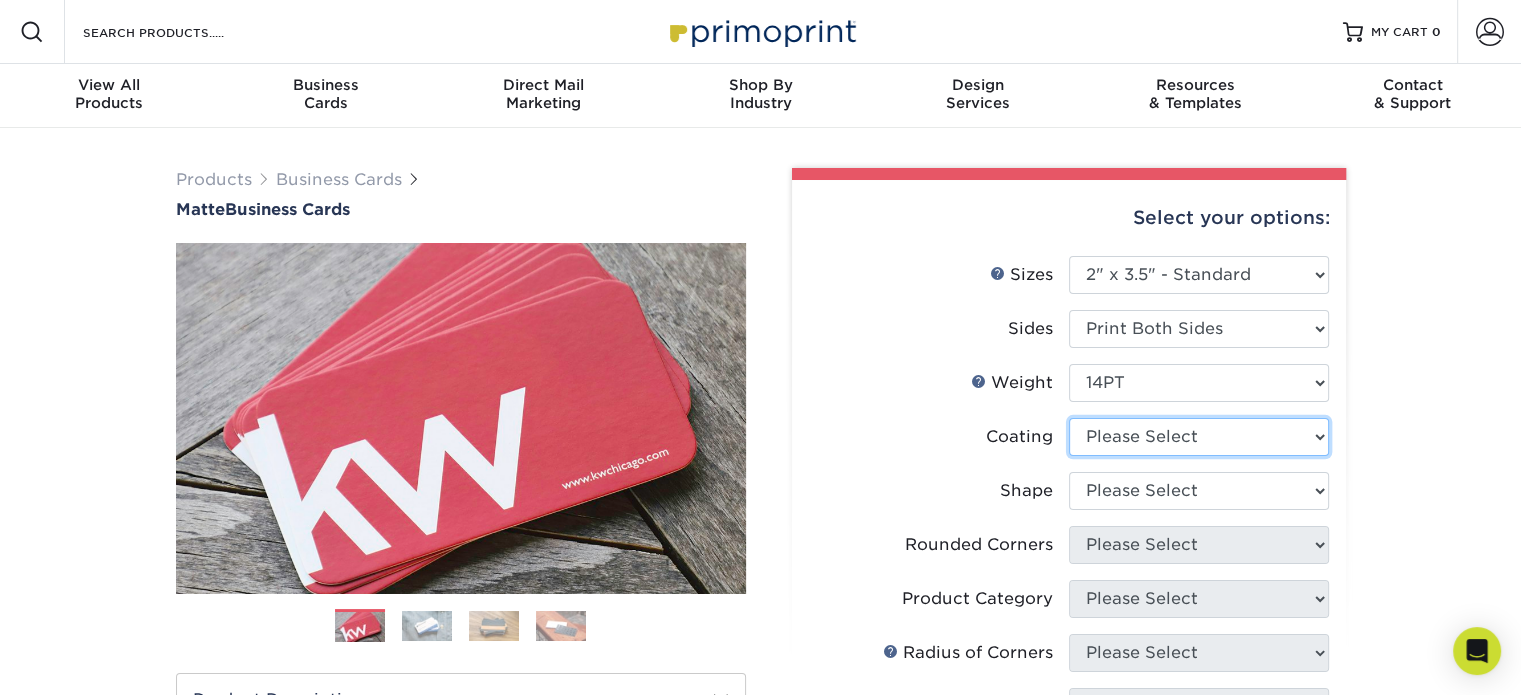 click at bounding box center [1199, 437] 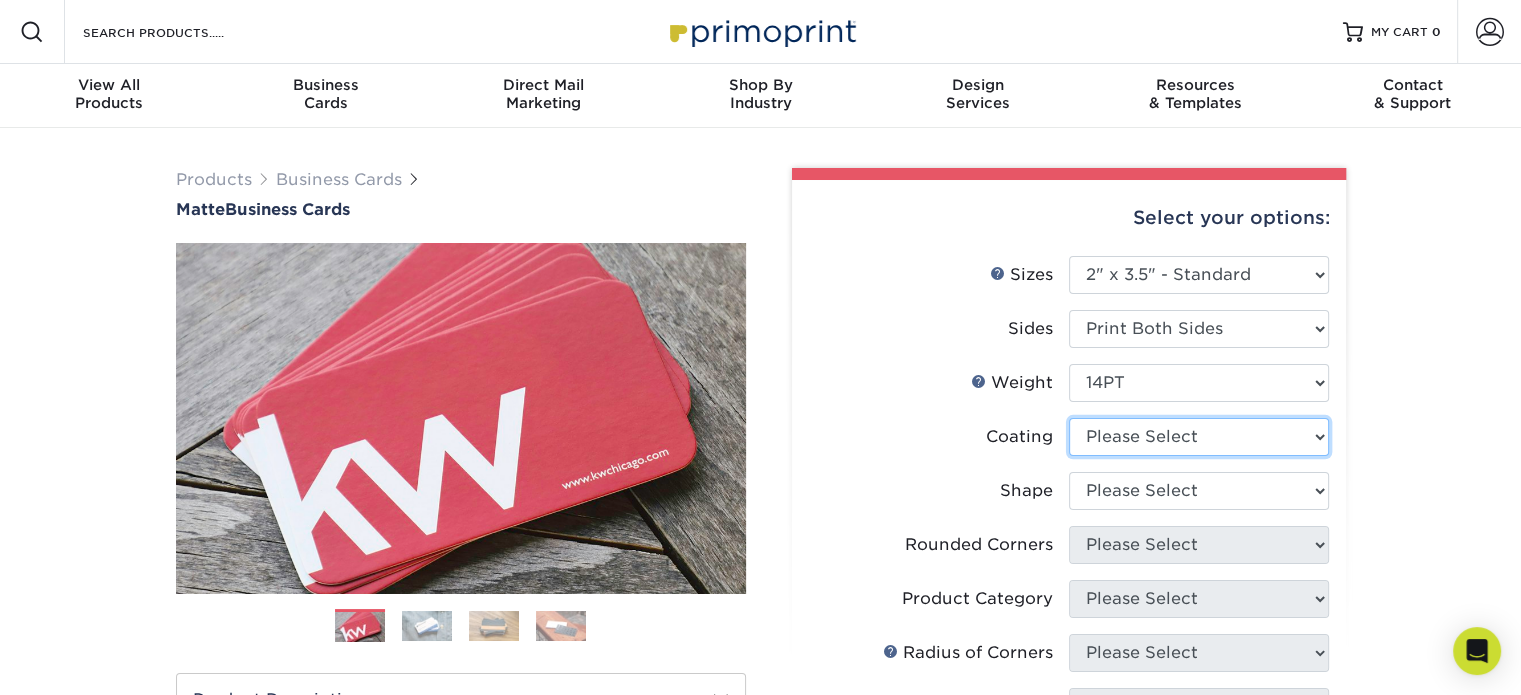 select on "121bb7b5-3b4d-429f-bd8d-bbf80e953313" 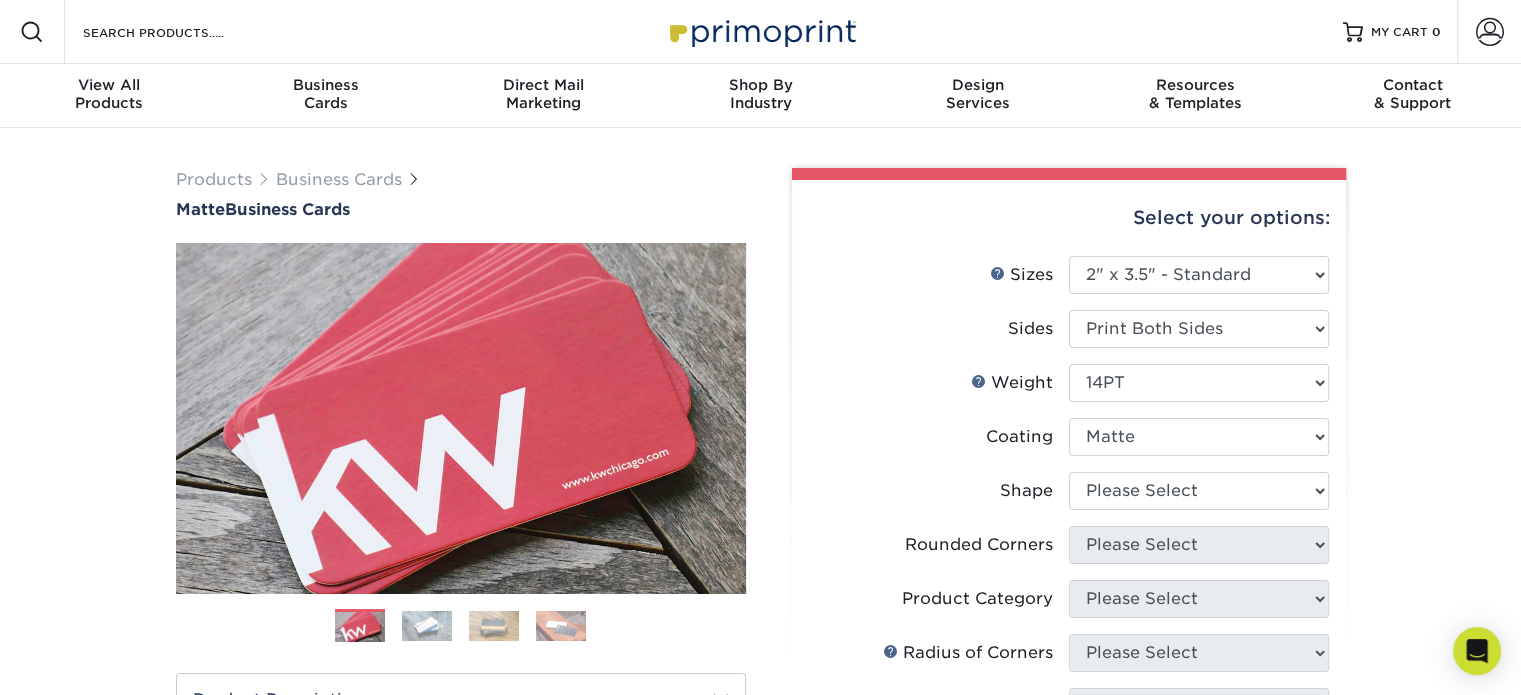 click at bounding box center [1199, 437] 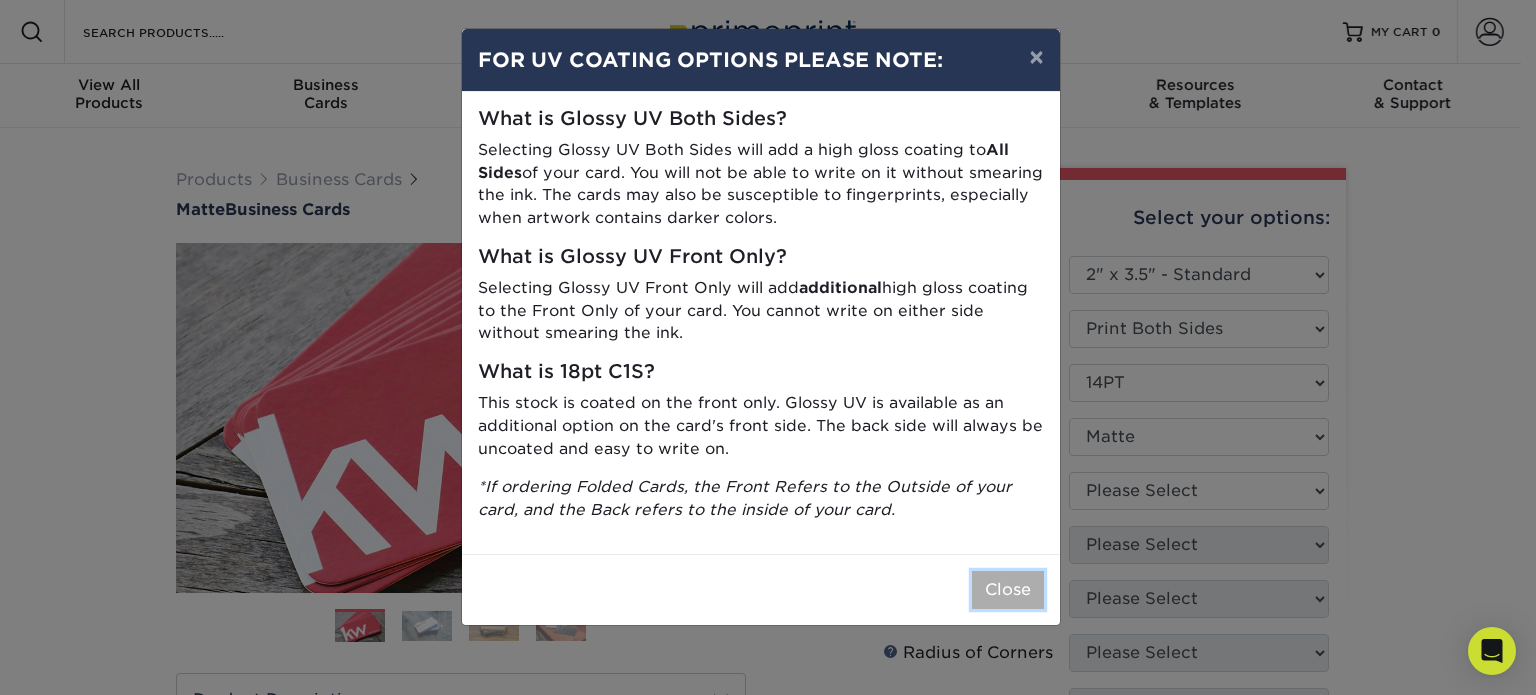 click on "Close" at bounding box center [1008, 590] 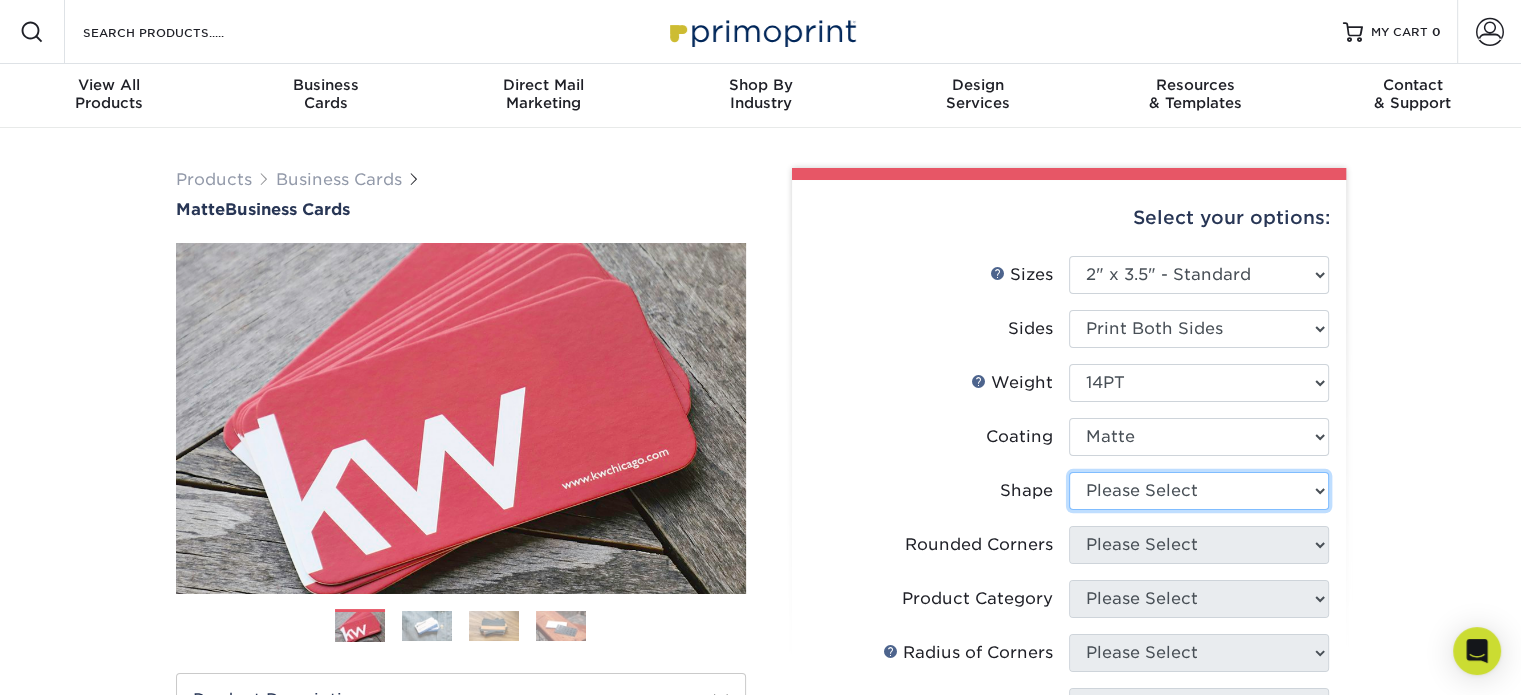 click on "Please Select Standard" at bounding box center (1199, 491) 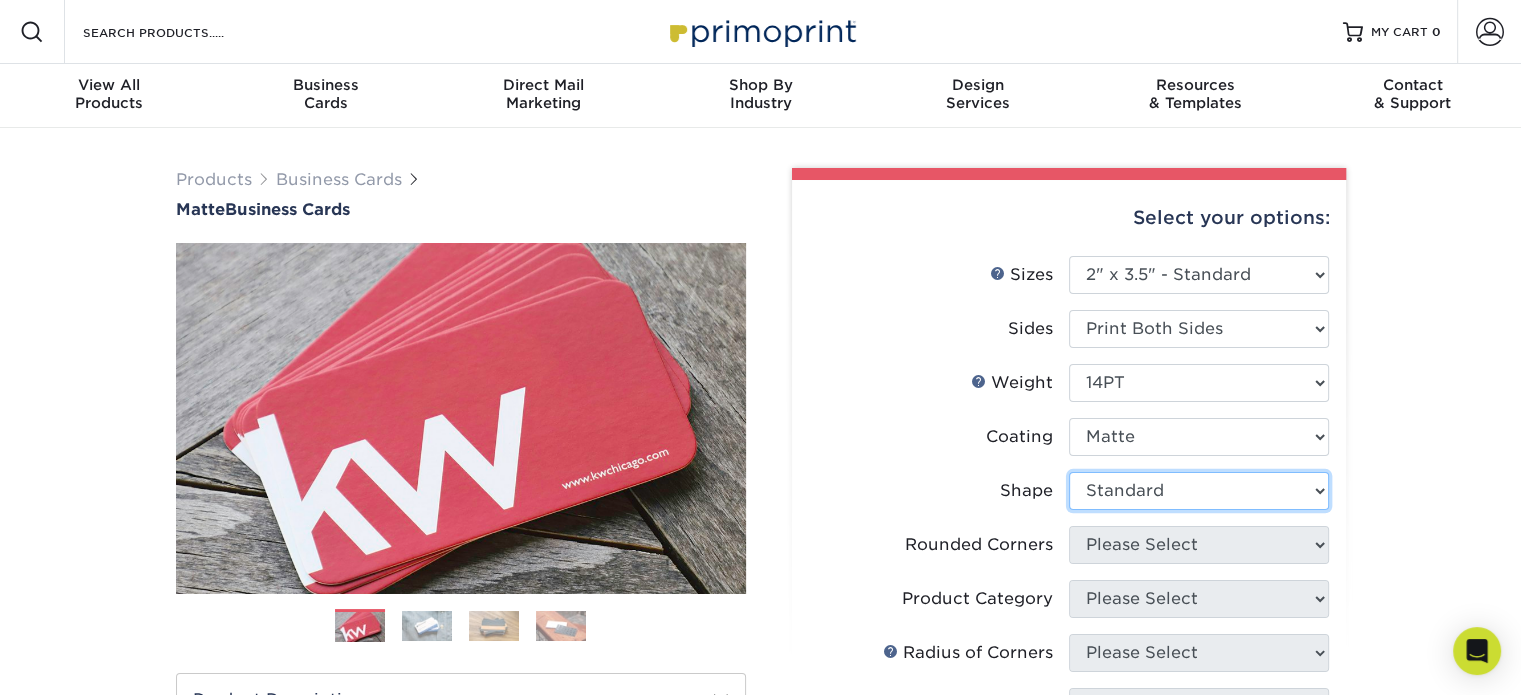 click on "Please Select Standard" at bounding box center [1199, 491] 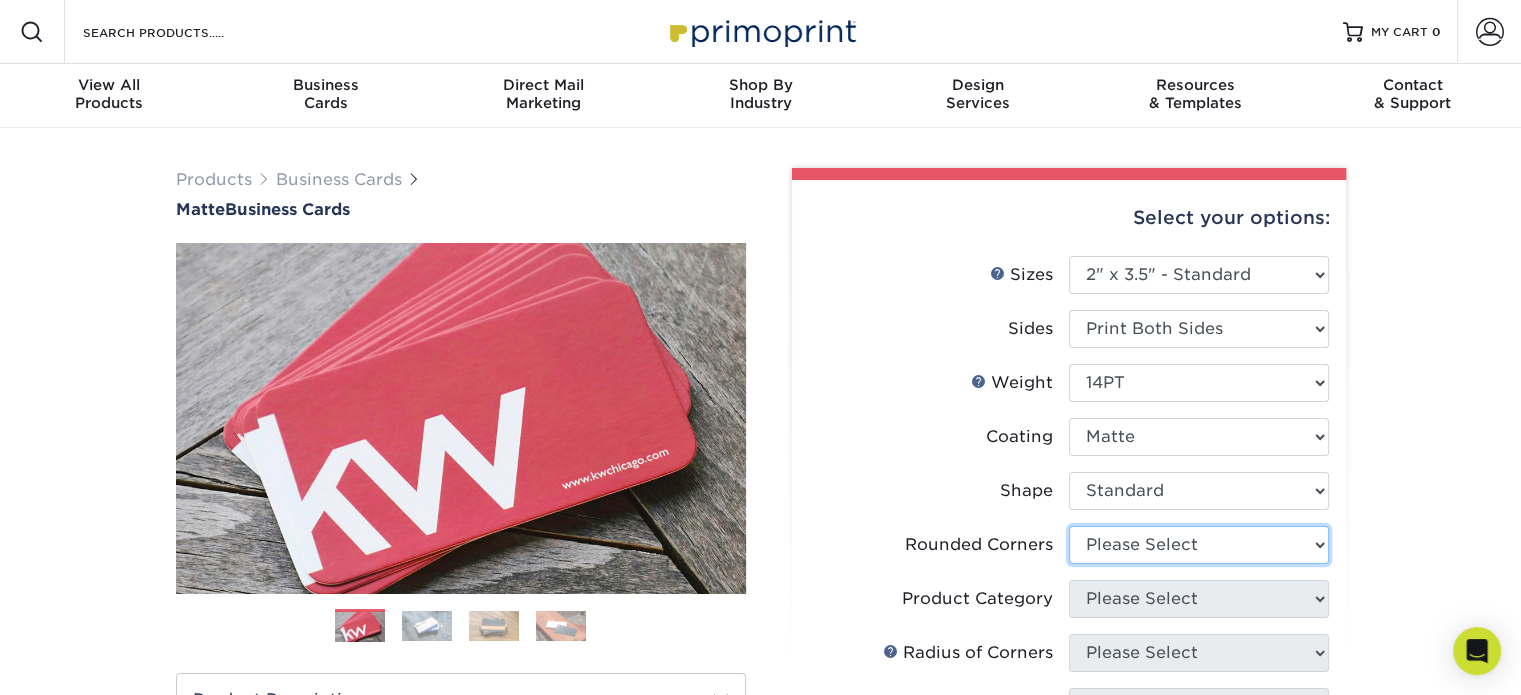 click on "Please Select
Yes - Round 2 Corners                                                    Yes - Round 4 Corners                                                    No" at bounding box center [1199, 545] 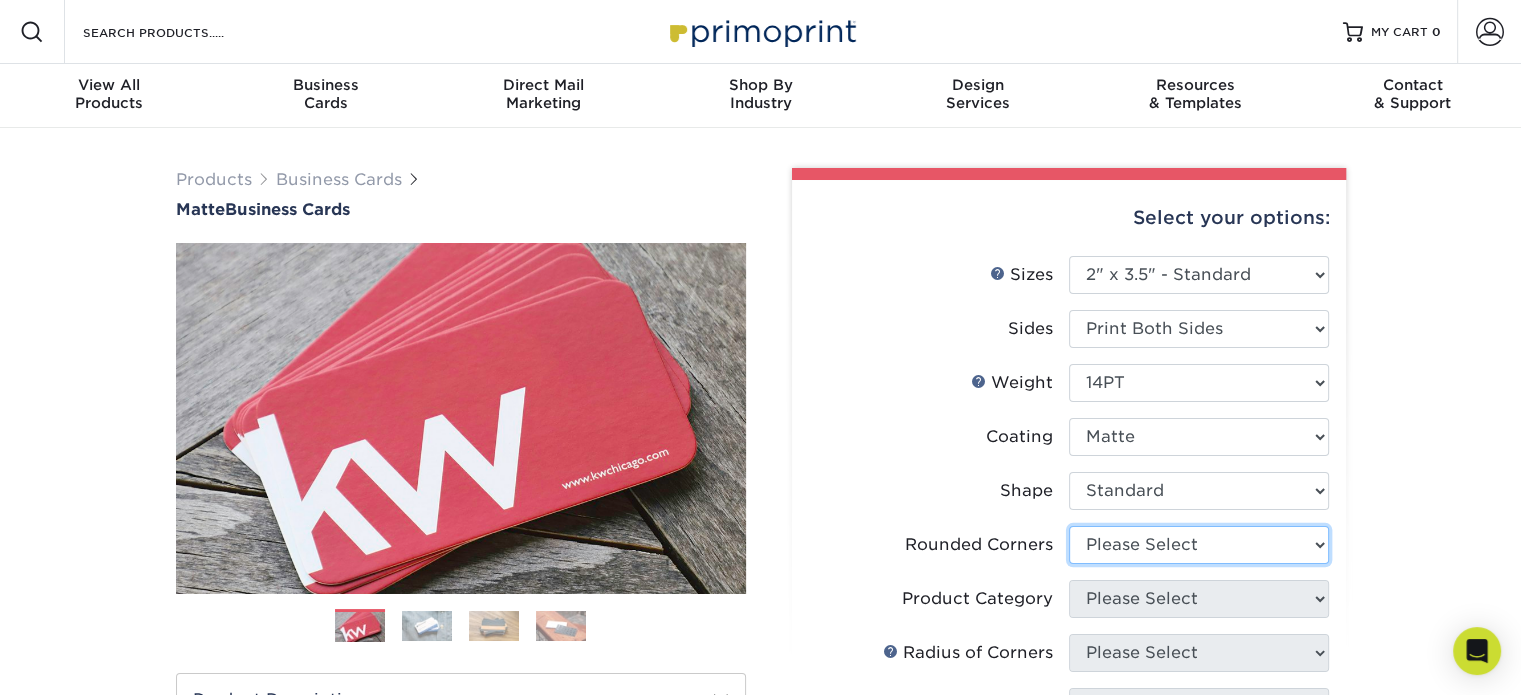 select on "0" 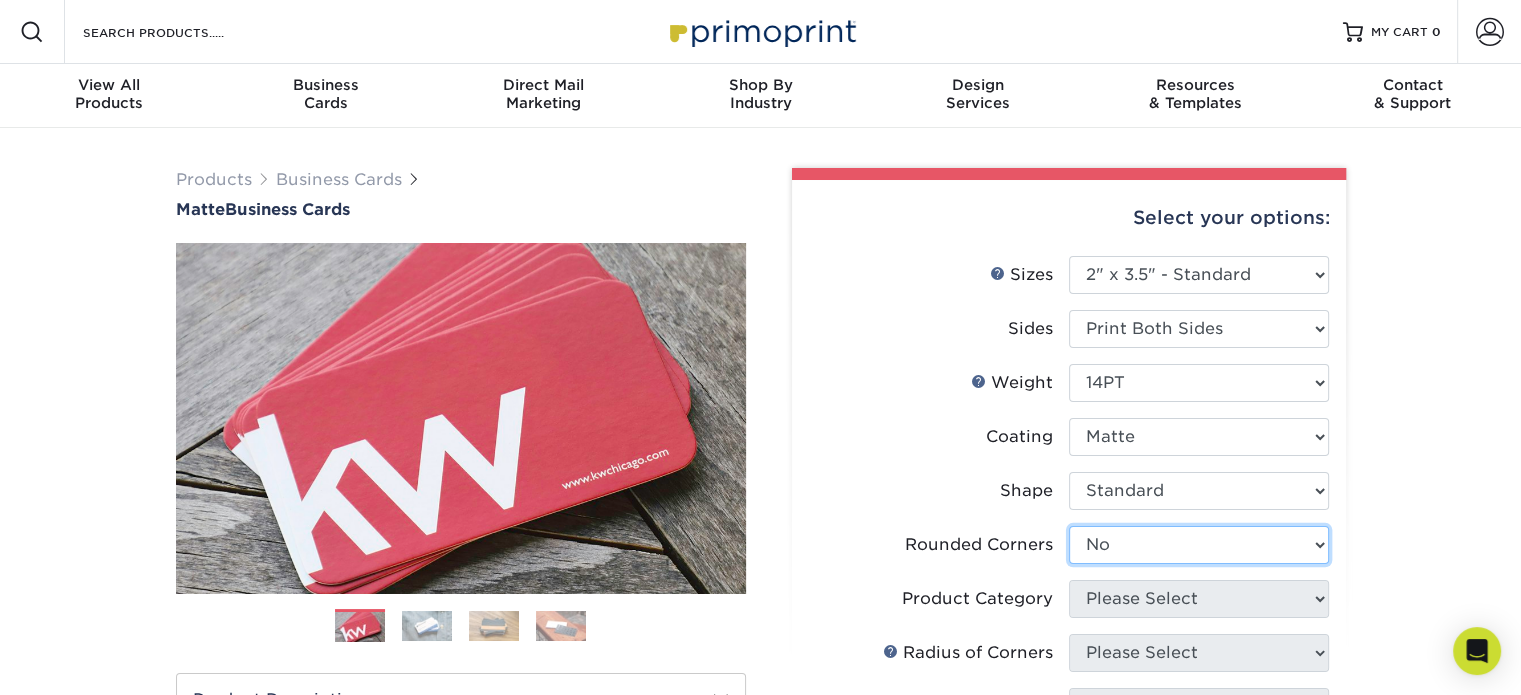 click on "Please Select
Yes - Round 2 Corners                                                    Yes - Round 4 Corners                                                    No" at bounding box center (1199, 545) 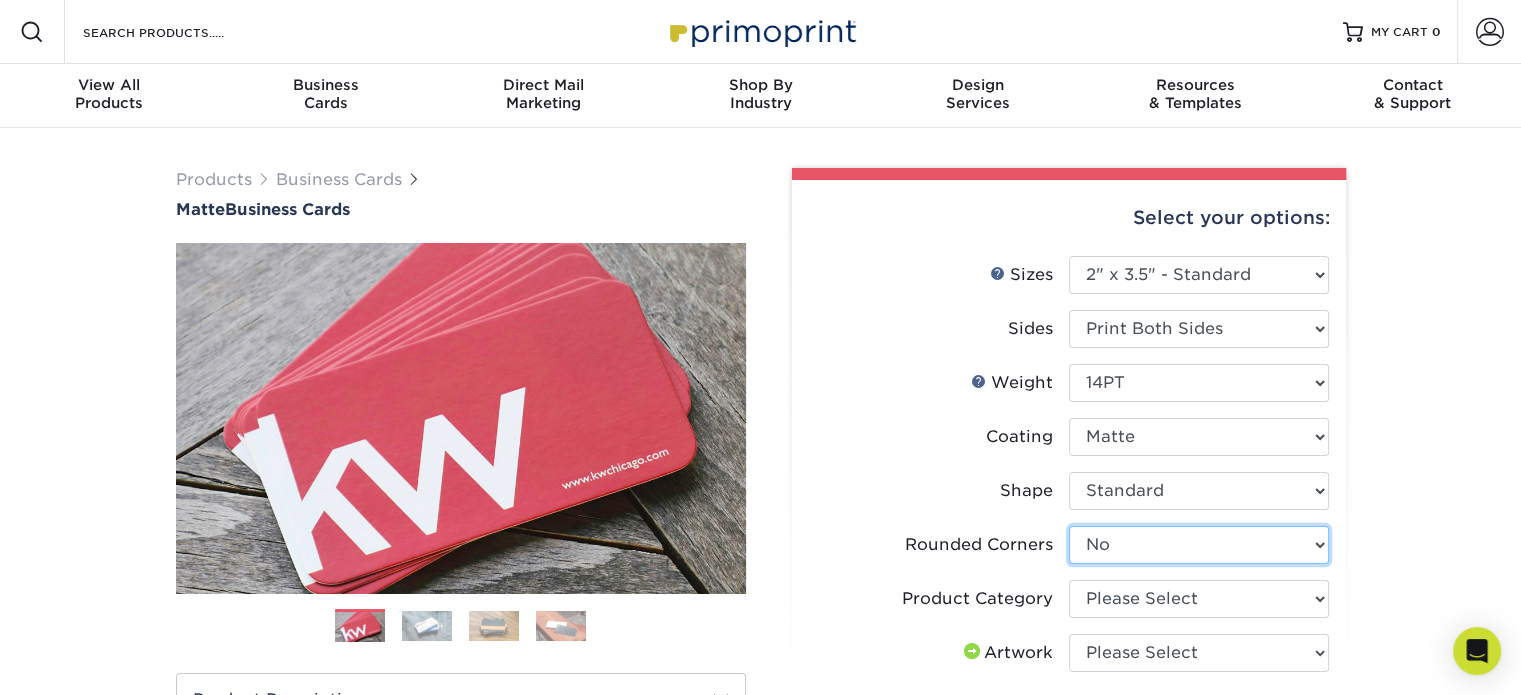 scroll, scrollTop: 333, scrollLeft: 0, axis: vertical 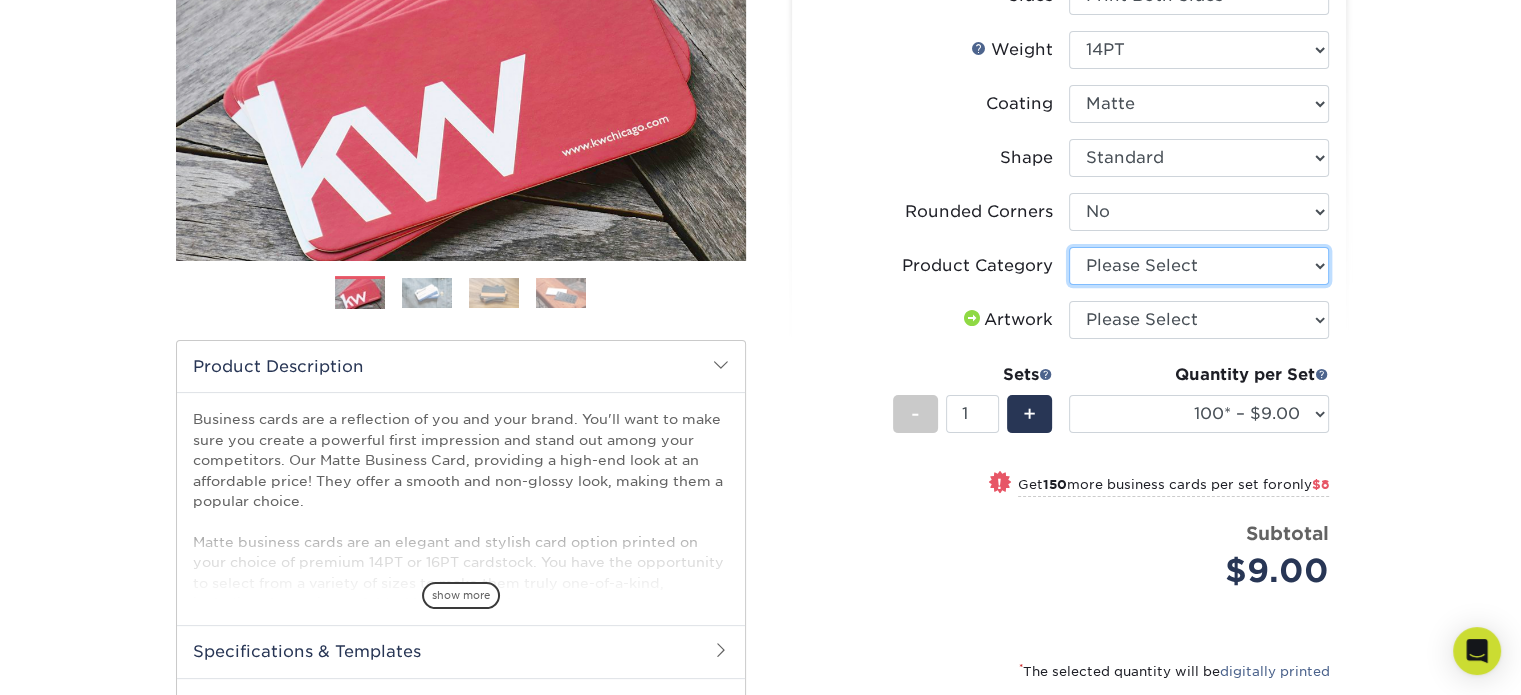 click on "Please Select Business Cards" at bounding box center (1199, 266) 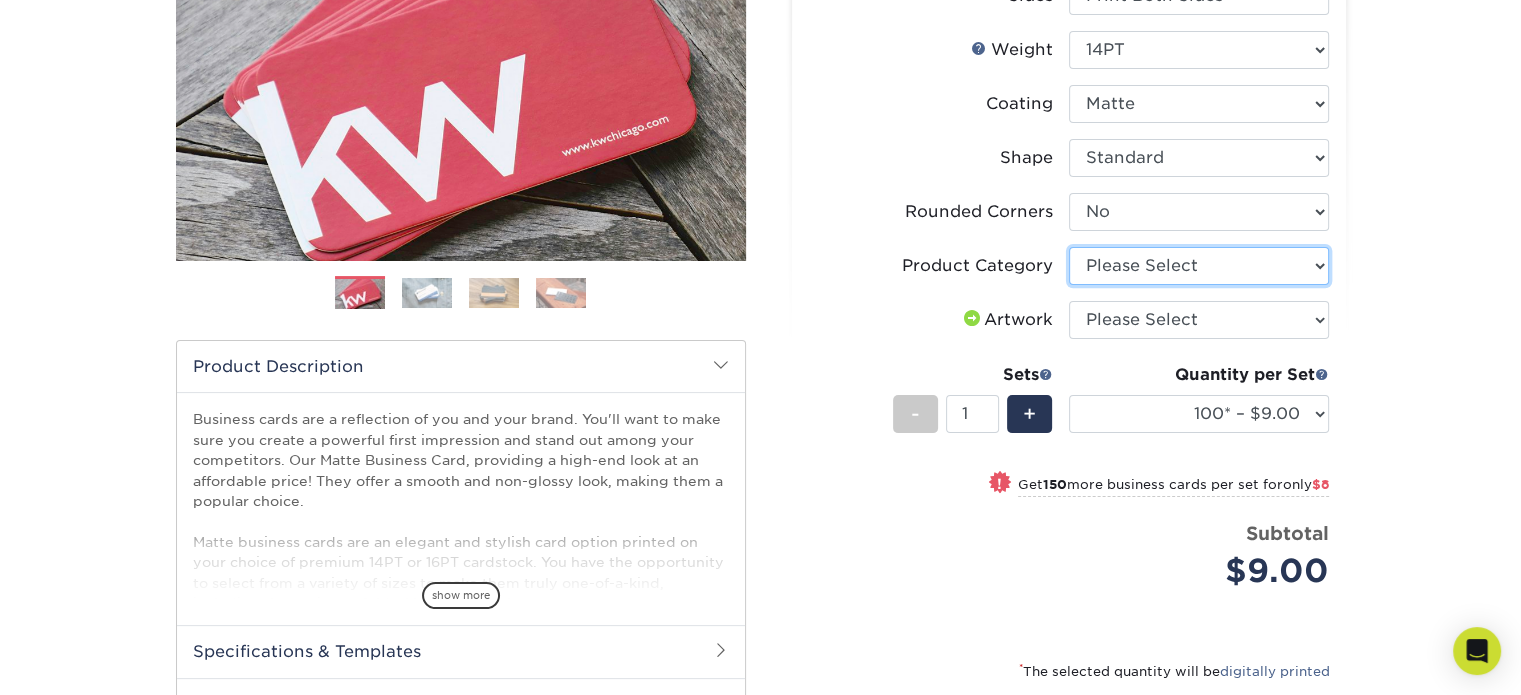 select on "3b5148f1-0588-4f88-a218-97bcfdce65c1" 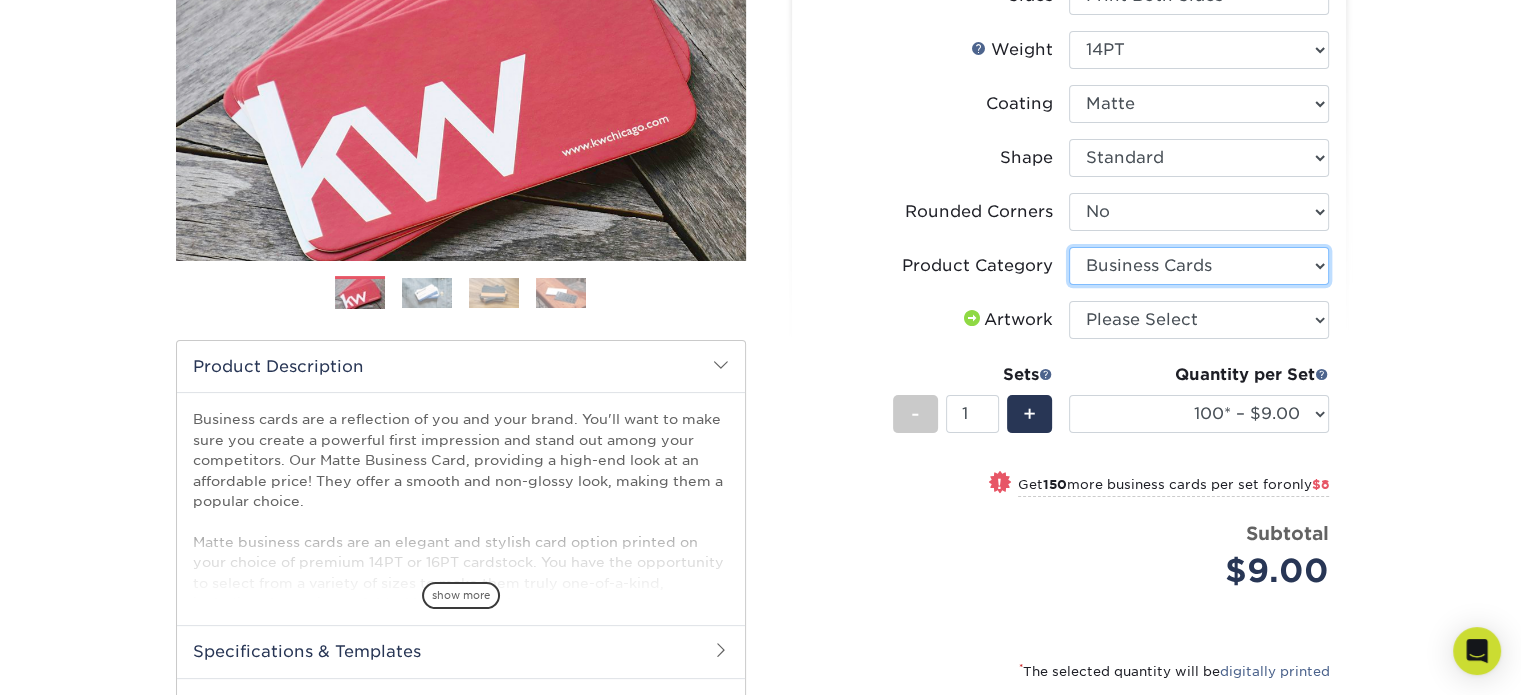 click on "Please Select Business Cards" at bounding box center (1199, 266) 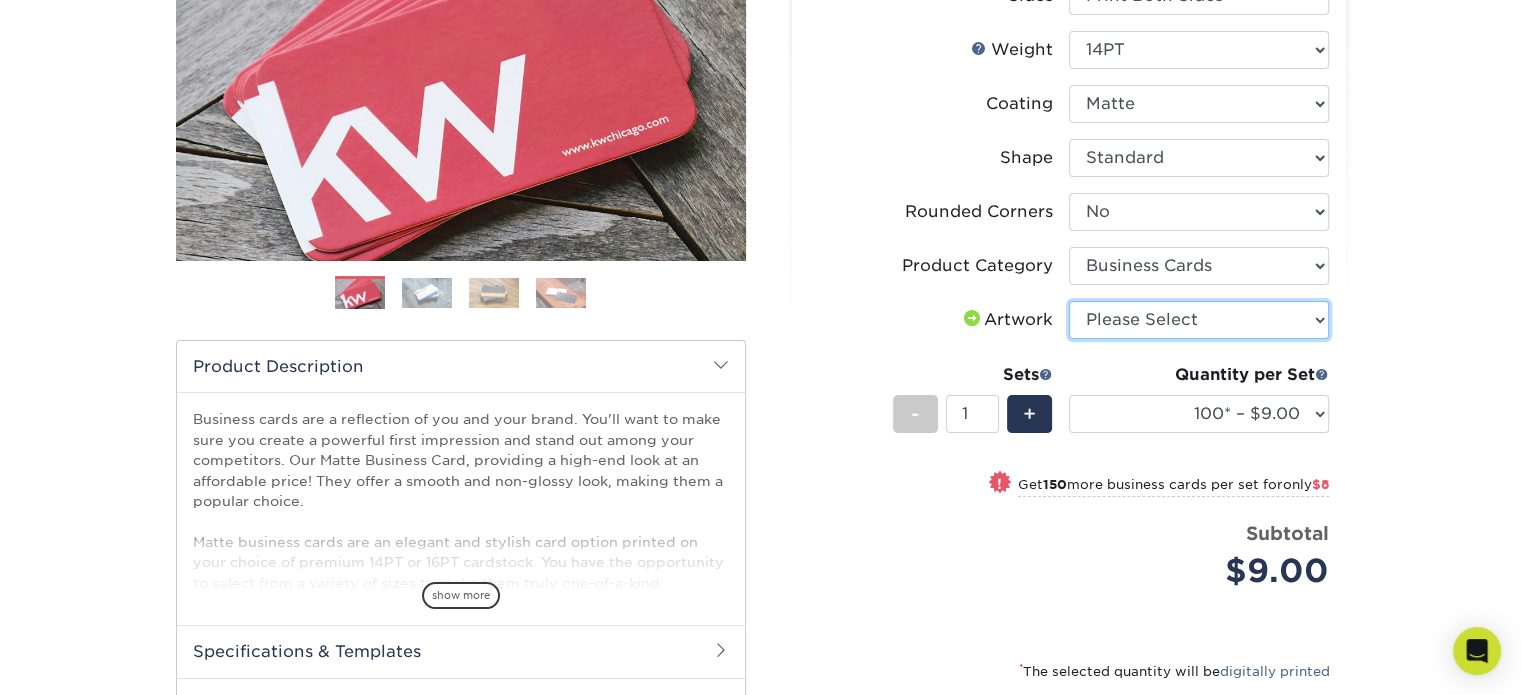 click on "Please Select I will upload files I need a design - $100" at bounding box center (1199, 320) 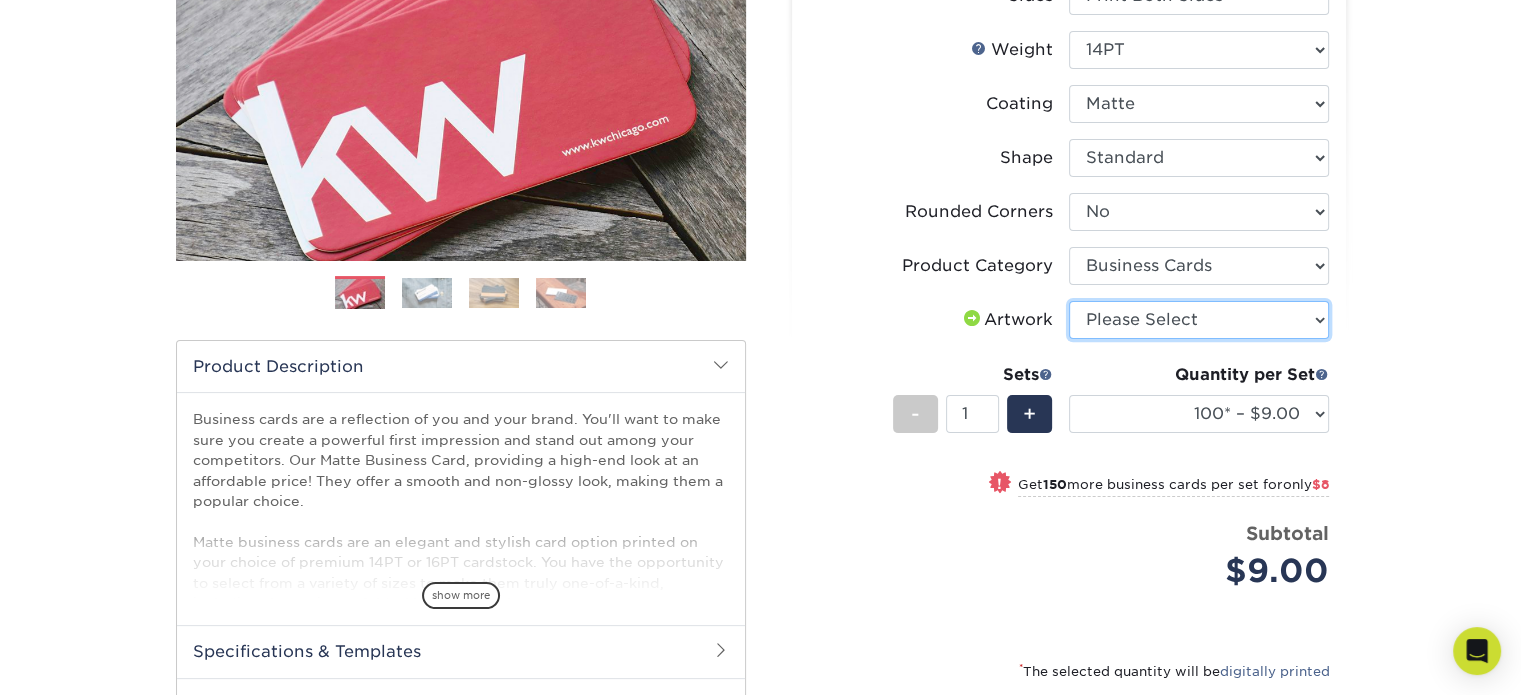 select on "upload" 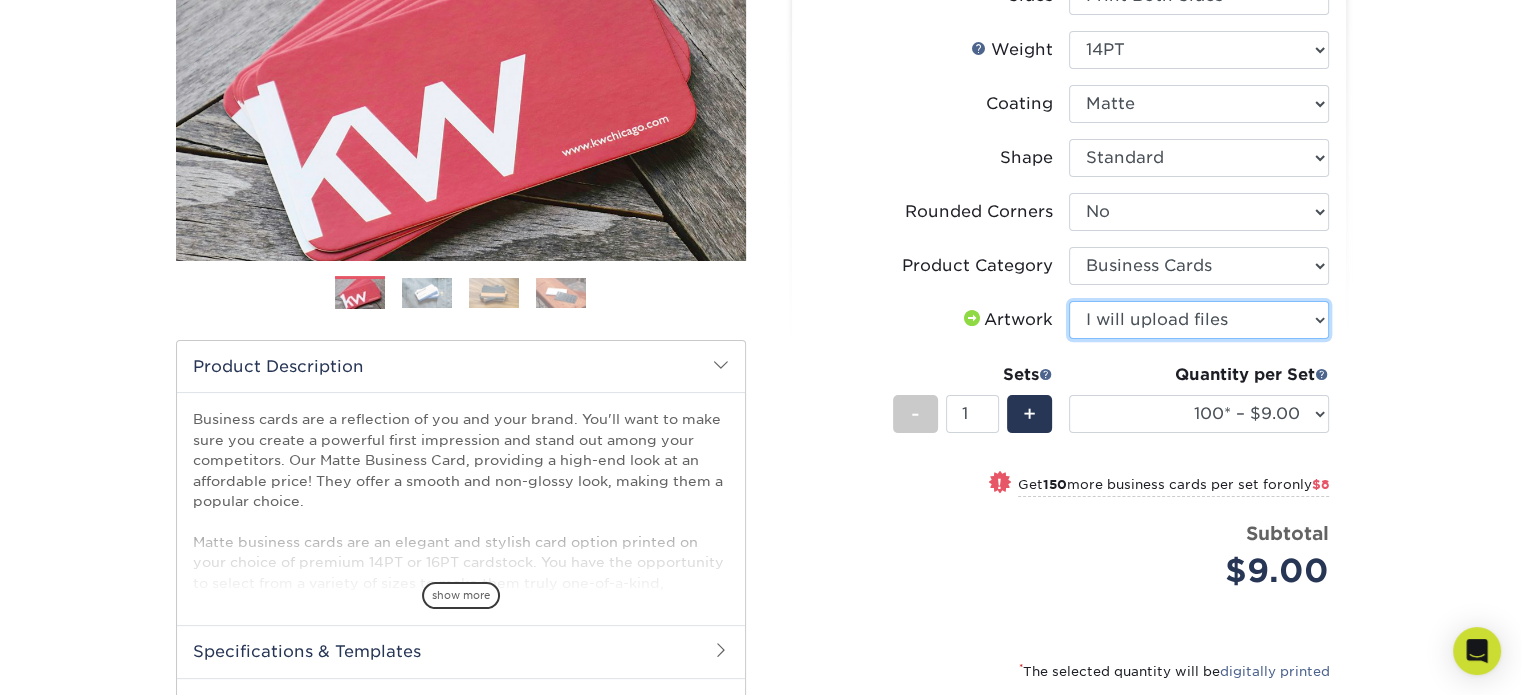 click on "Please Select I will upload files I need a design - $100" at bounding box center [1199, 320] 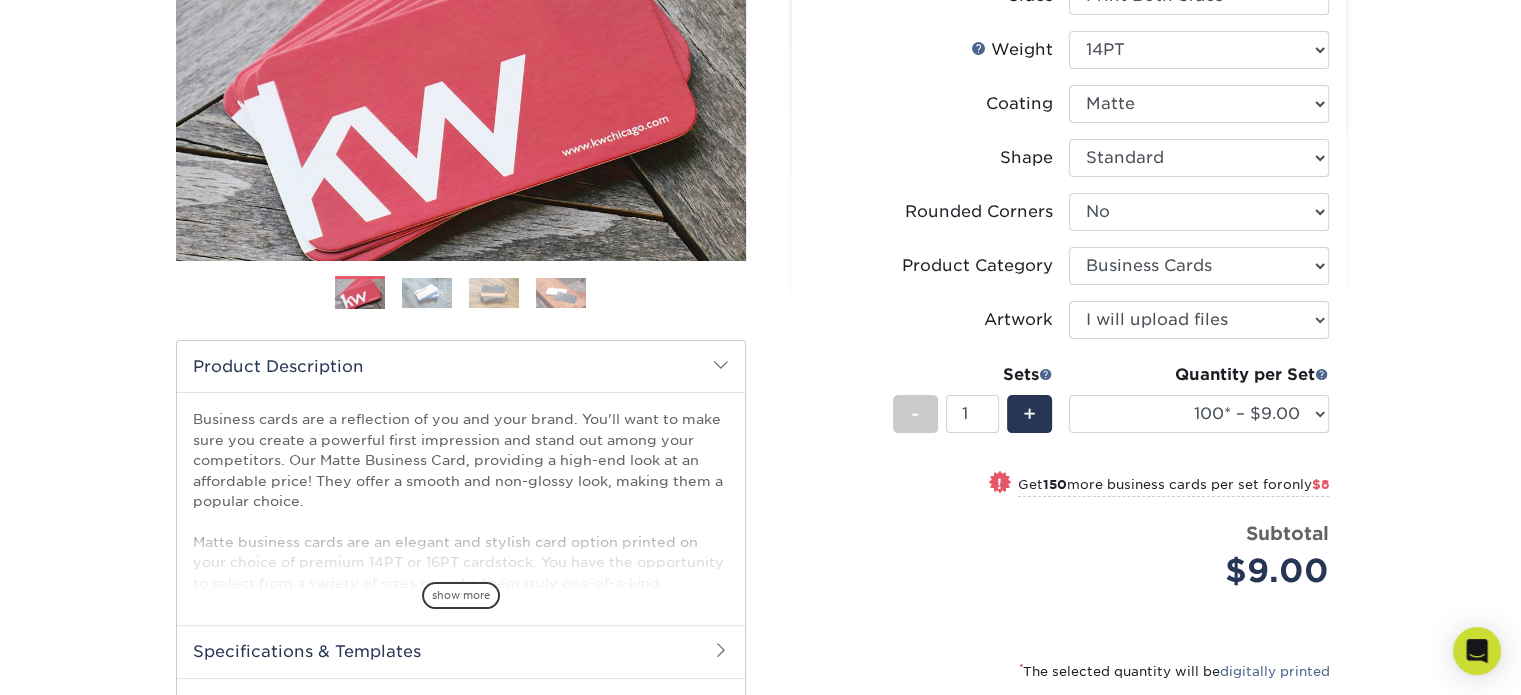 click on "!
Get  150  more business cards per set for  only  $8" at bounding box center (1069, 496) 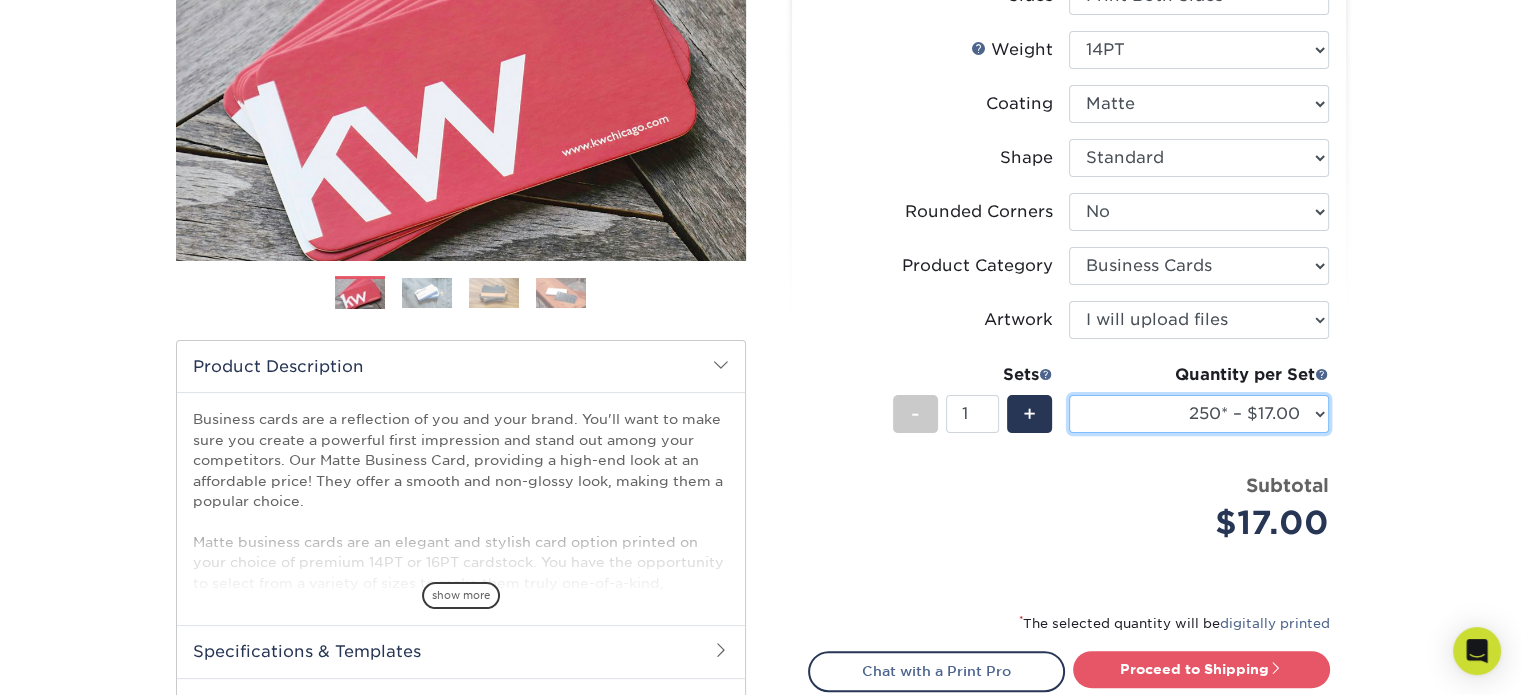 click on "100* – $9.00 250* – $17.00 500 – $33.00 1000 – $42.00 2500 – $75.00 5000 – $143.00 7500 – $206.00 10000 – $252.00 15000 – $371.00 20000 – $487.00 25000 – $603.00 30000 – $719.00 35000 – $835.00 40000 – $951.00 45000 – $1063.00 50000 – $1175.00 55000 – $1283.00 60000 – $1395.00 65000 – $1507.00 70000 – $1616.00 75000 – $1724.00 80000 – $1832.00 85000 – $1909.00 90000 – $2044.00 95000 – $2153.00 100000 – $2253.00" at bounding box center [1199, 414] 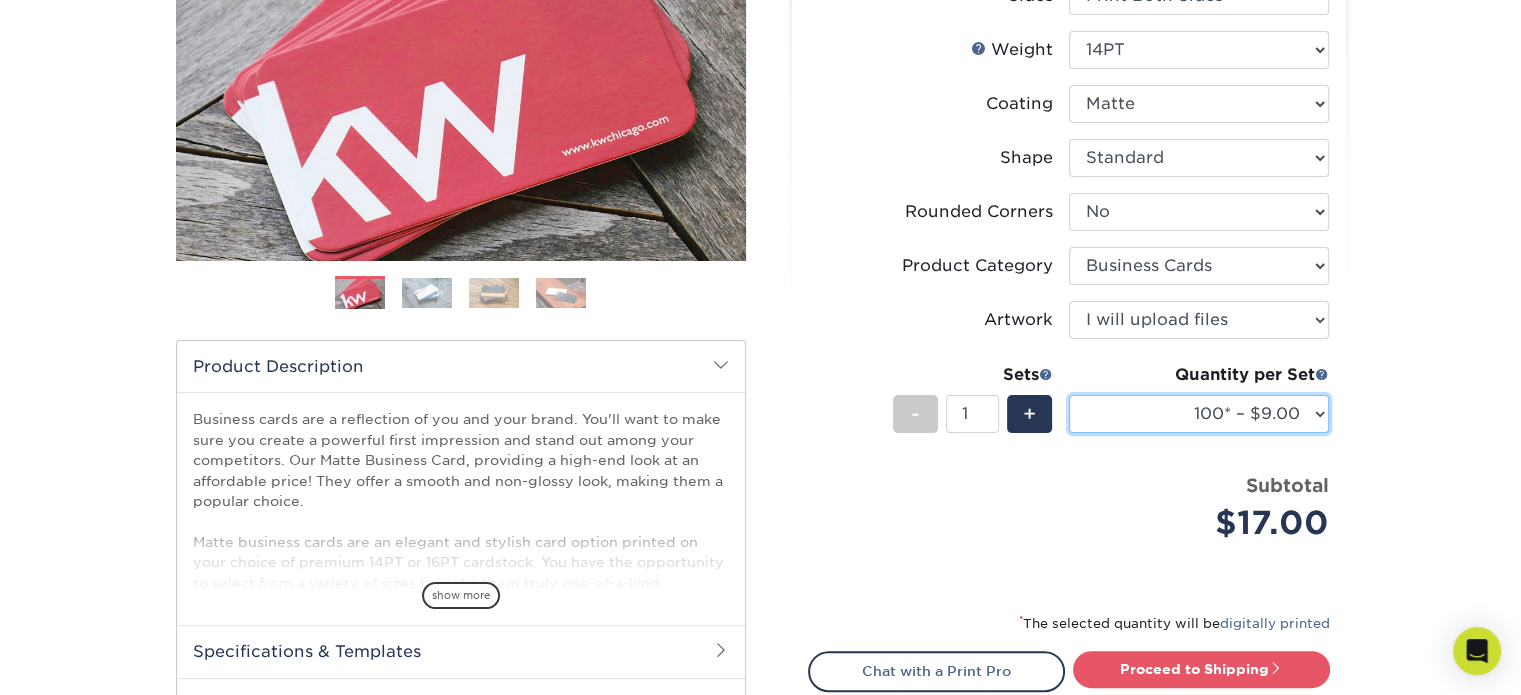 click on "100* – $9.00 250* – $17.00 500 – $33.00 1000 – $42.00 2500 – $75.00 5000 – $143.00 7500 – $206.00 10000 – $252.00 15000 – $371.00 20000 – $487.00 25000 – $603.00 30000 – $719.00 35000 – $835.00 40000 – $951.00 45000 – $1063.00 50000 – $1175.00 55000 – $1283.00 60000 – $1395.00 65000 – $1507.00 70000 – $1616.00 75000 – $1724.00 80000 – $1832.00 85000 – $1909.00 90000 – $2044.00 95000 – $2153.00 100000 – $2253.00" at bounding box center (1199, 414) 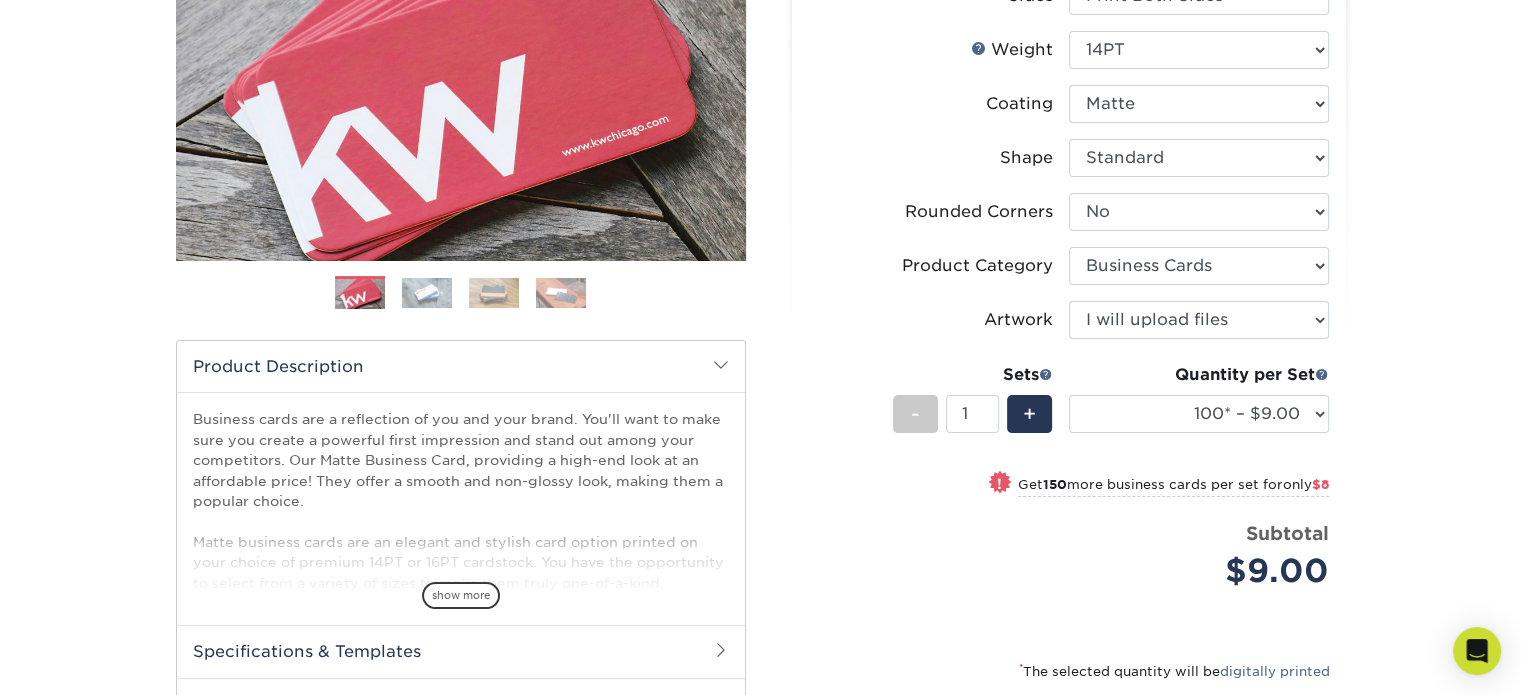 click on "Products
Business Cards
Matte  Business Cards
Previous Next
100 $ 9" at bounding box center [760, 363] 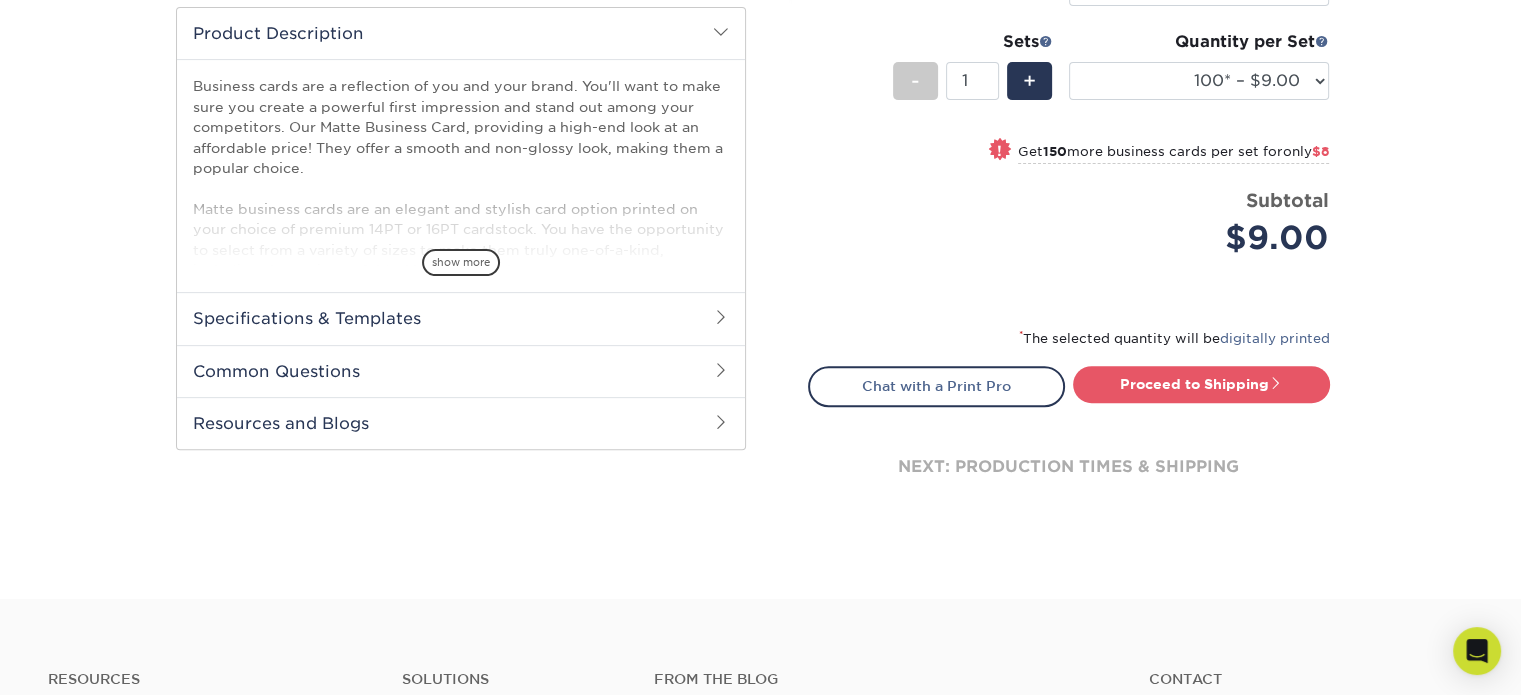 scroll, scrollTop: 333, scrollLeft: 0, axis: vertical 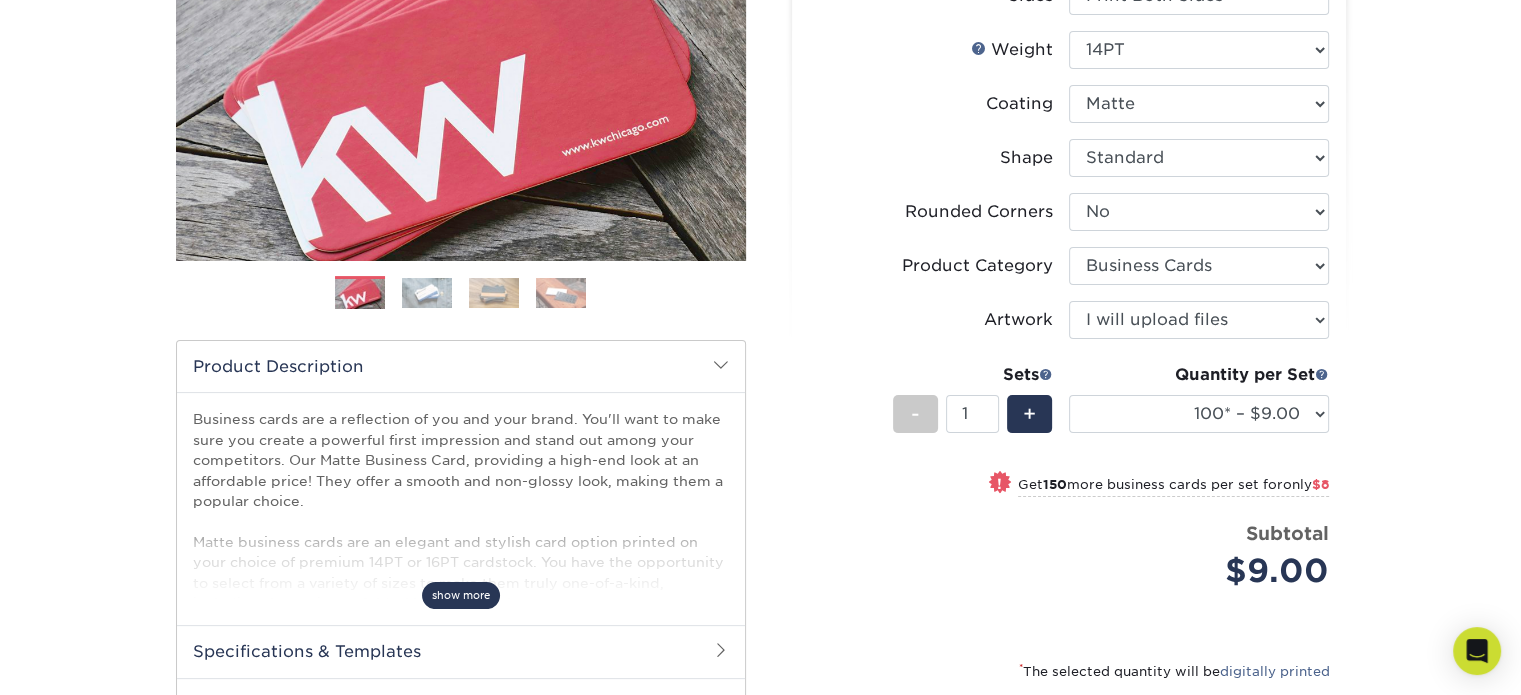 click on "show more" at bounding box center [461, 595] 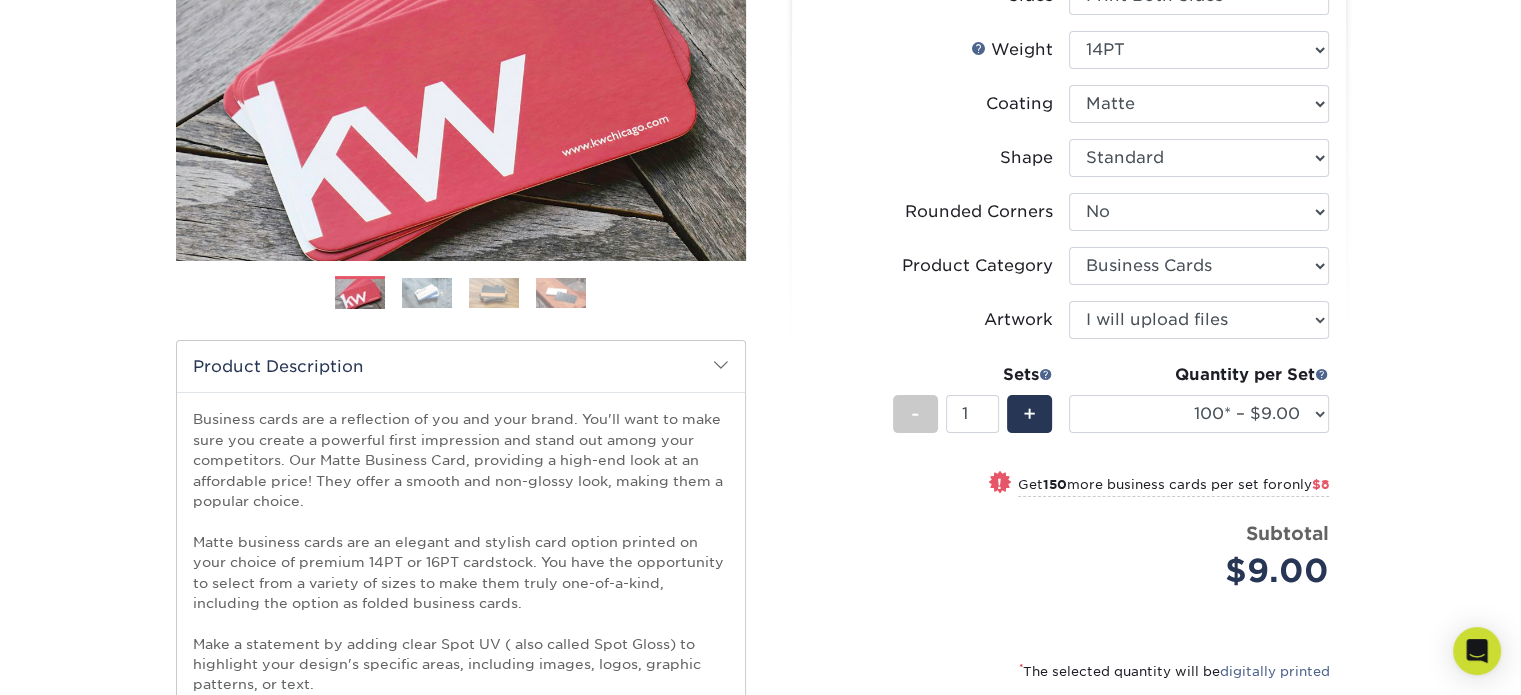 scroll, scrollTop: 666, scrollLeft: 0, axis: vertical 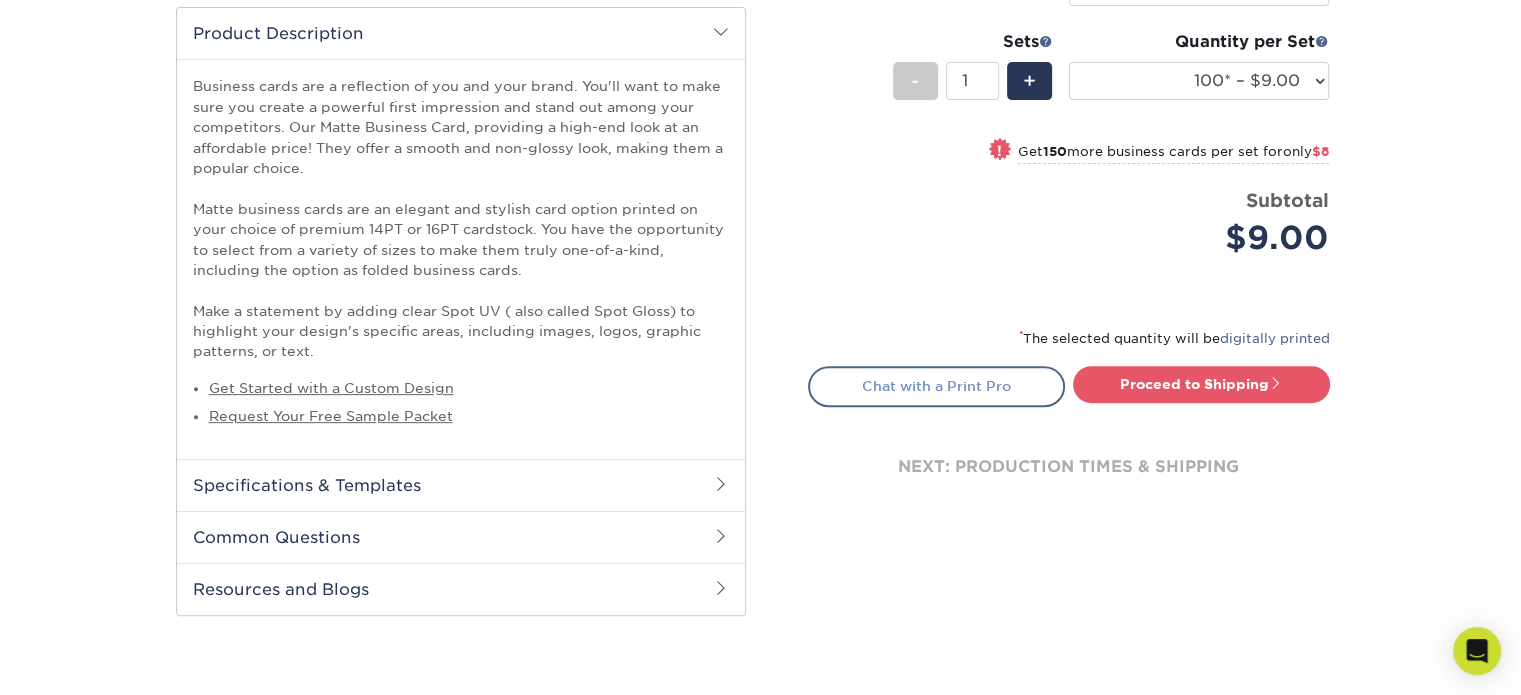 click on "Chat with a Print Pro" at bounding box center [936, 386] 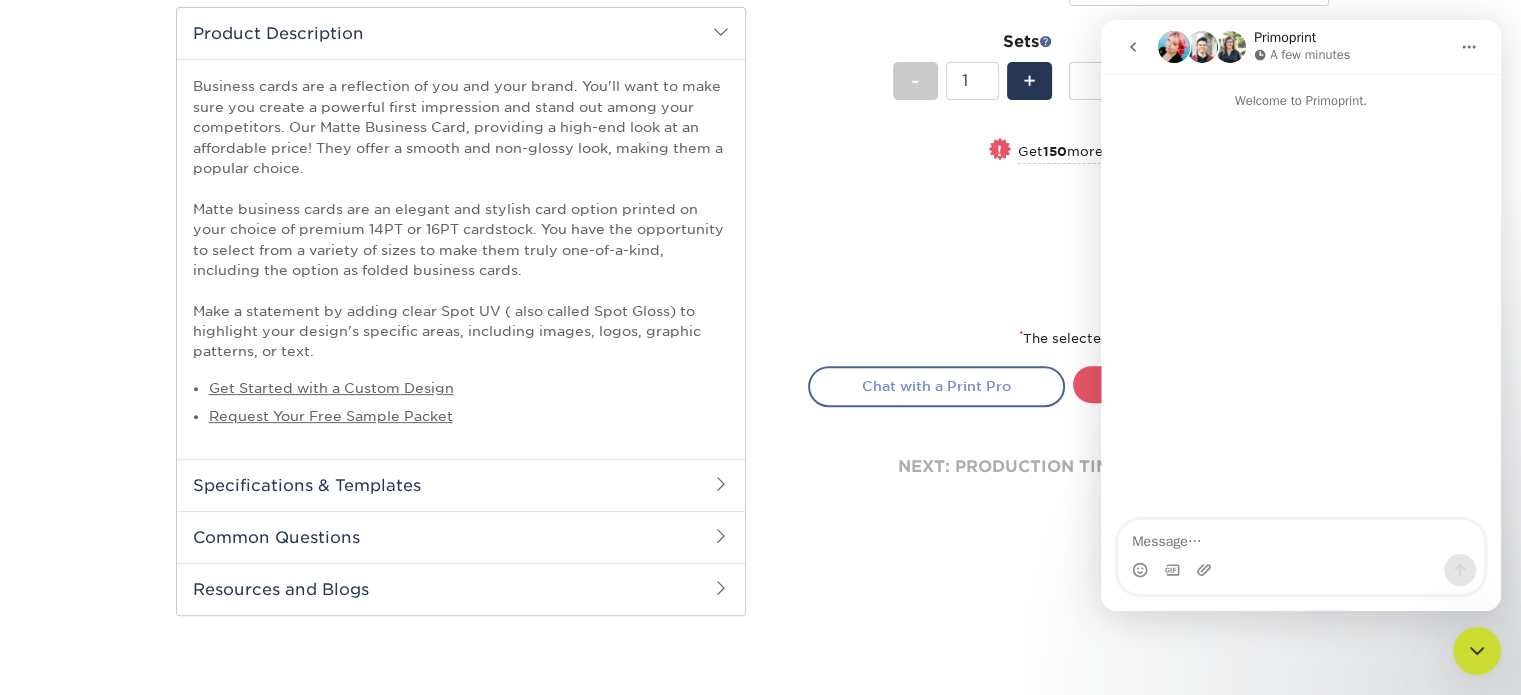 scroll, scrollTop: 0, scrollLeft: 0, axis: both 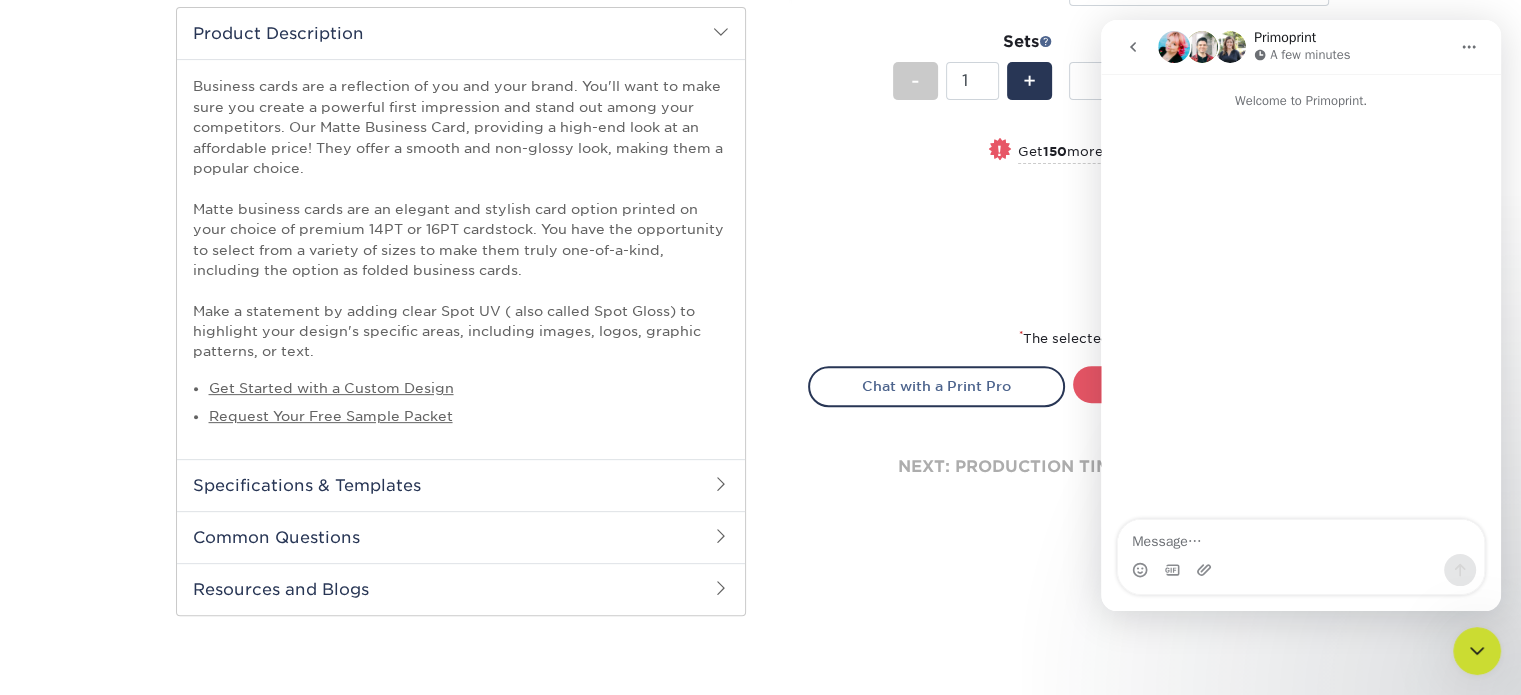 click at bounding box center [1469, 47] 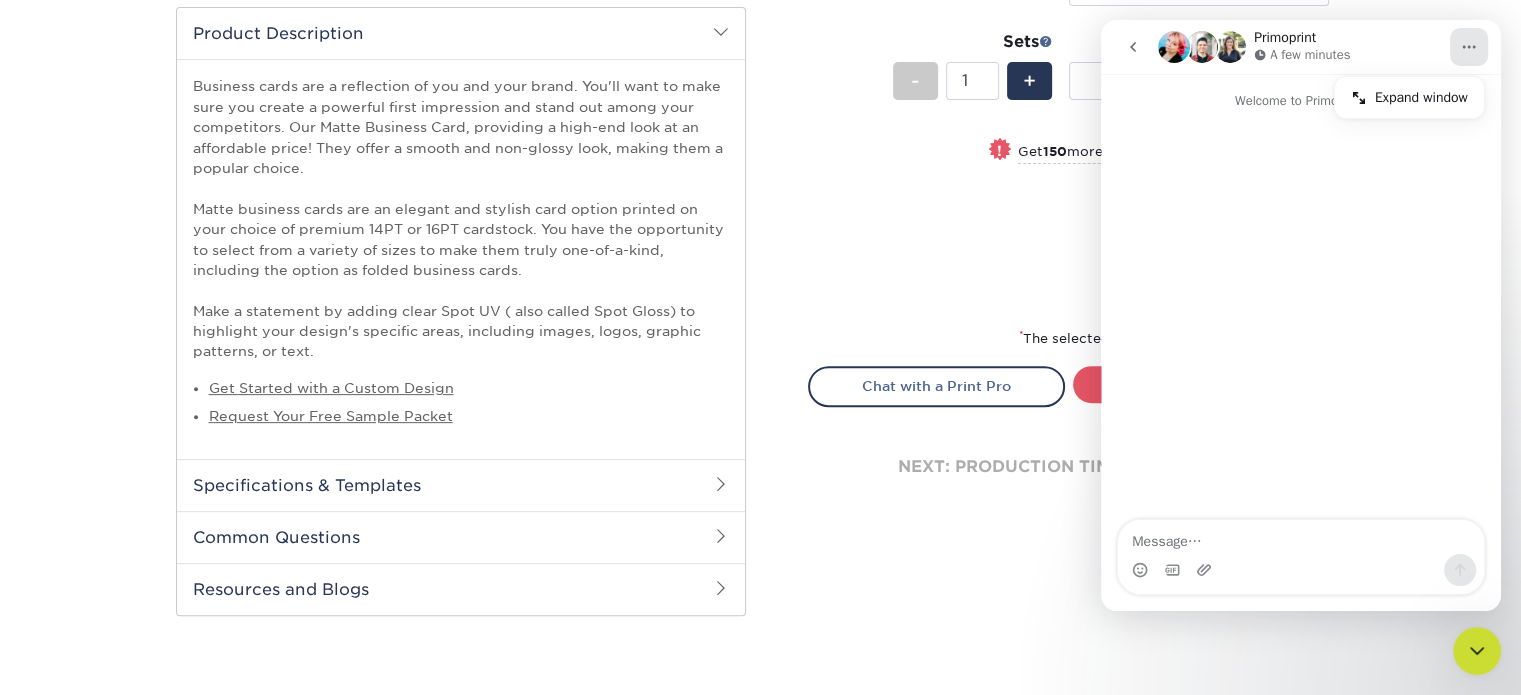 click on "Price per set
$9.00" at bounding box center (939, 225) 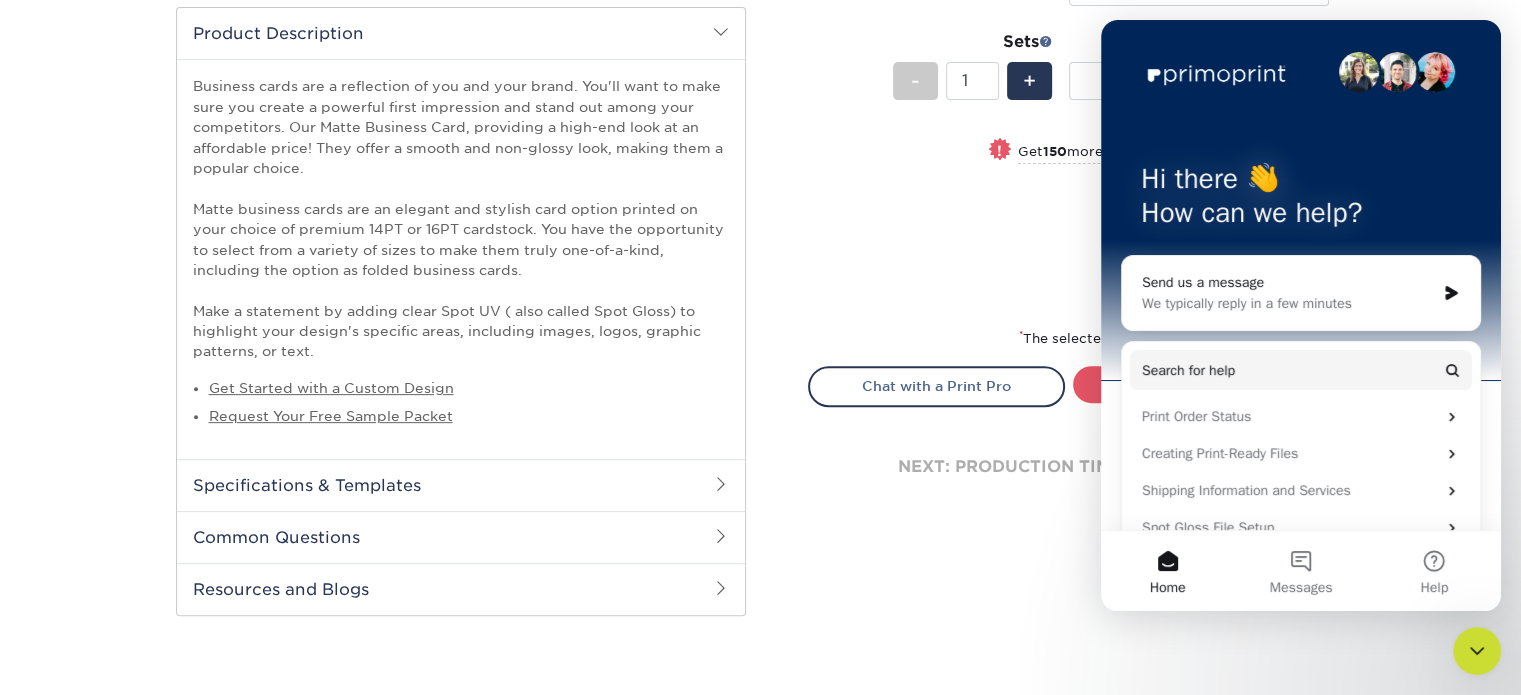 click on "Select your options:
Sizes Help Sizes
Please Select 1.5" x 3.5"  - Mini -" at bounding box center (1061, 71) 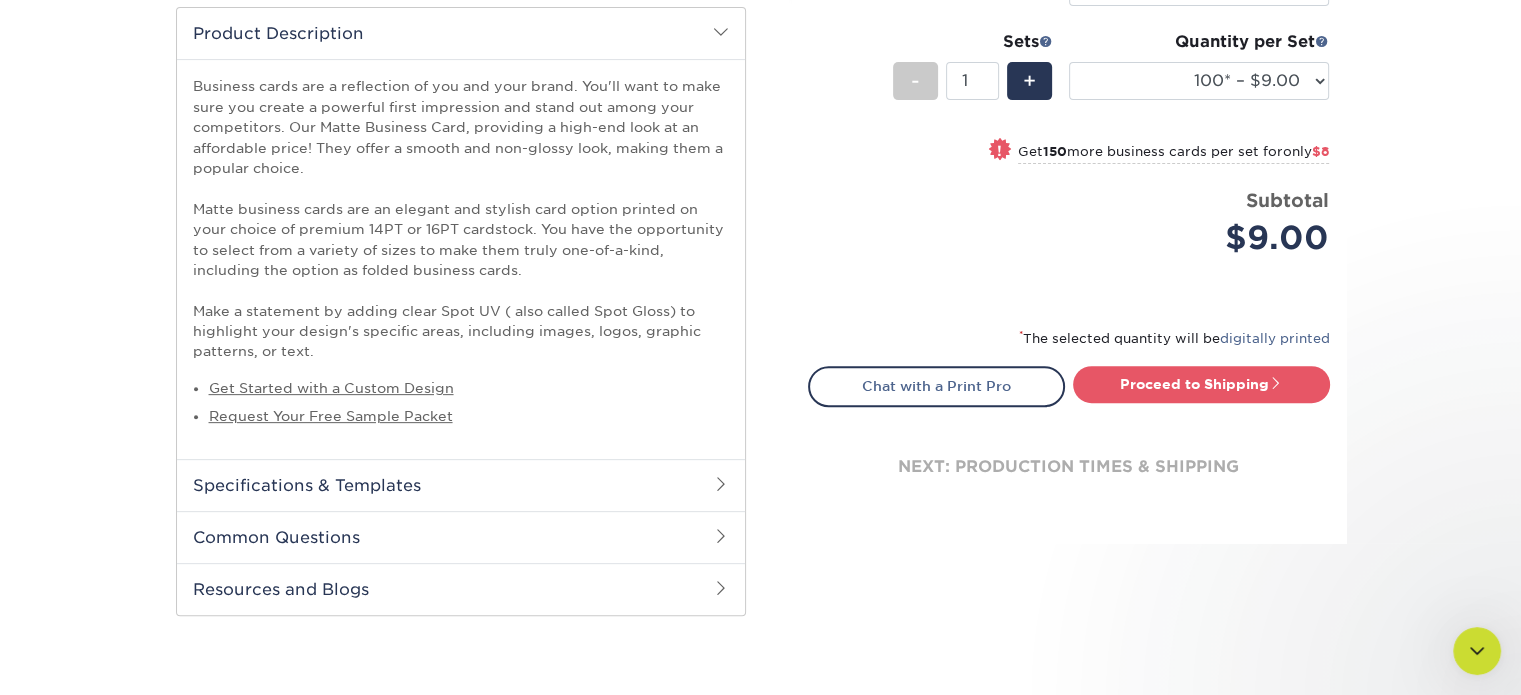 scroll, scrollTop: 0, scrollLeft: 0, axis: both 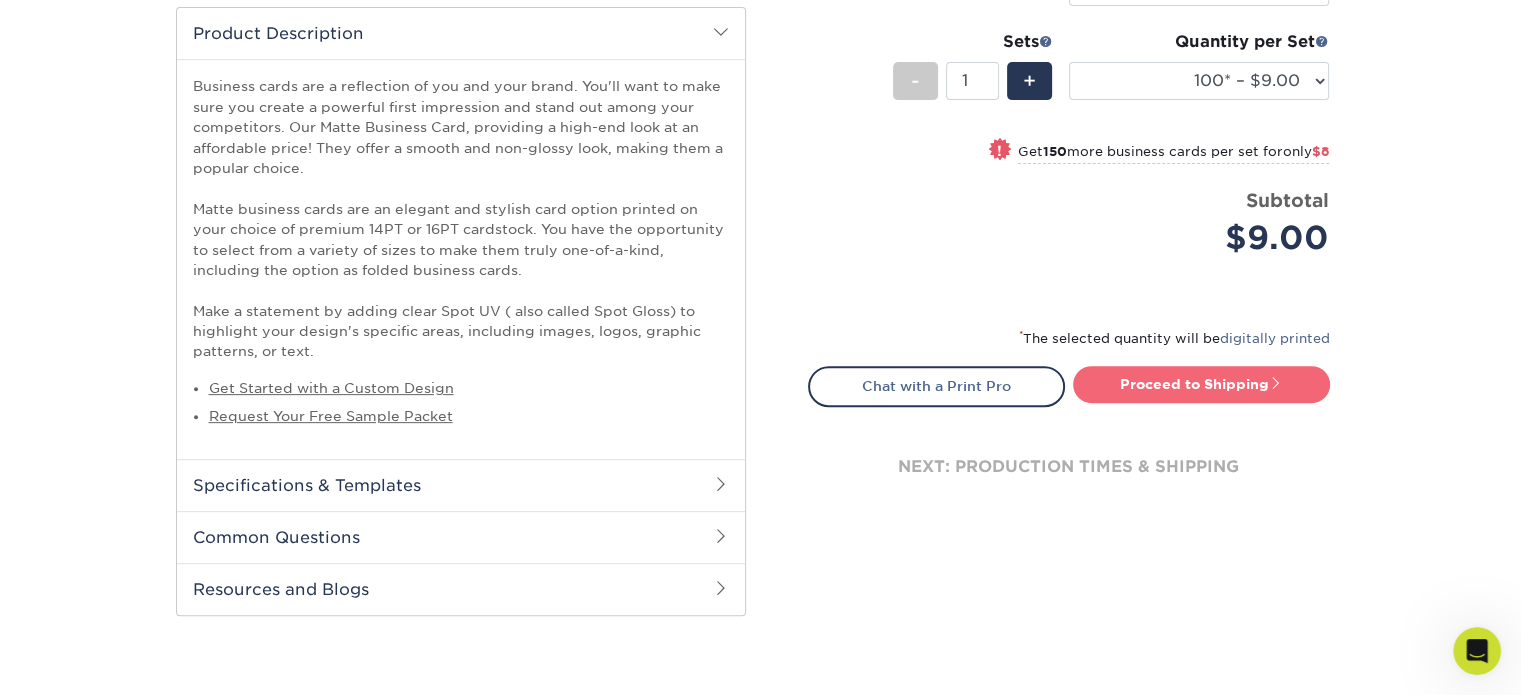 click on "Proceed to Shipping" at bounding box center (1201, 384) 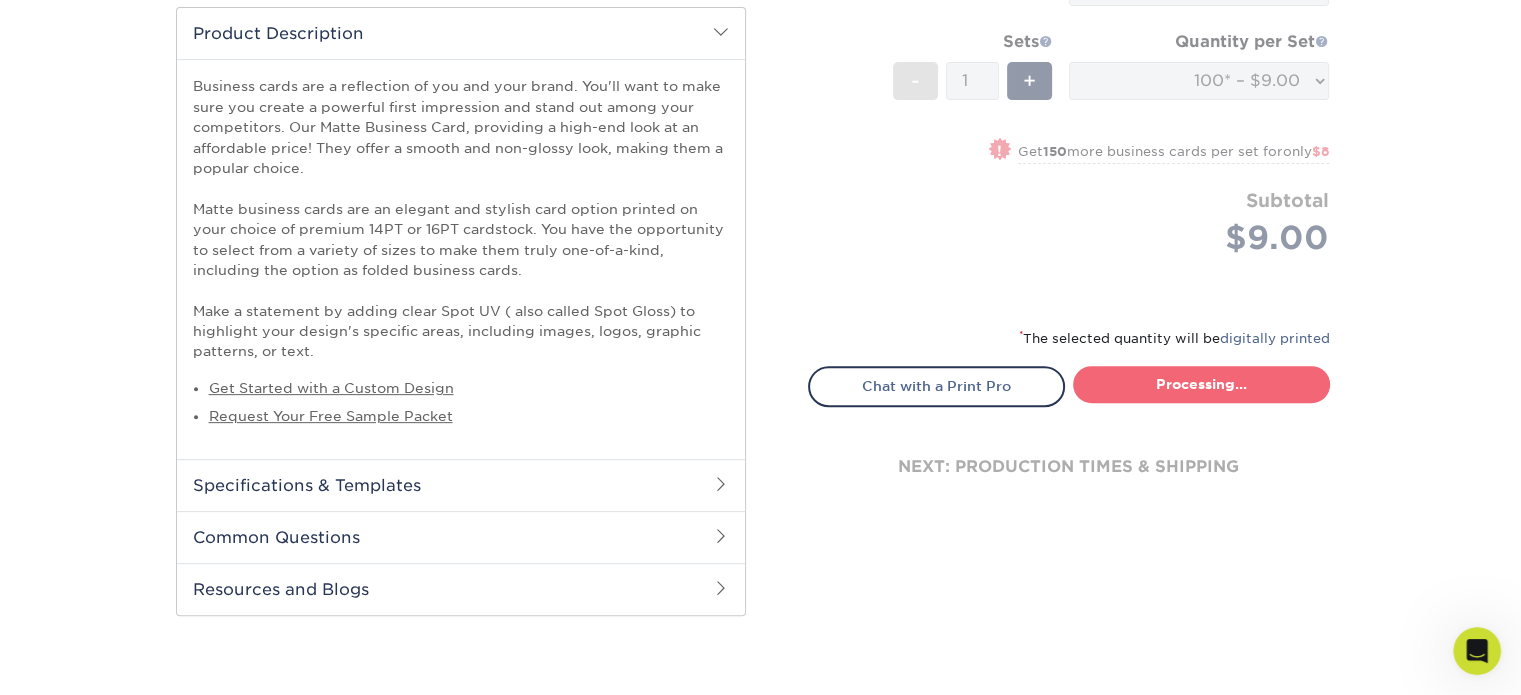 type on "Set 1" 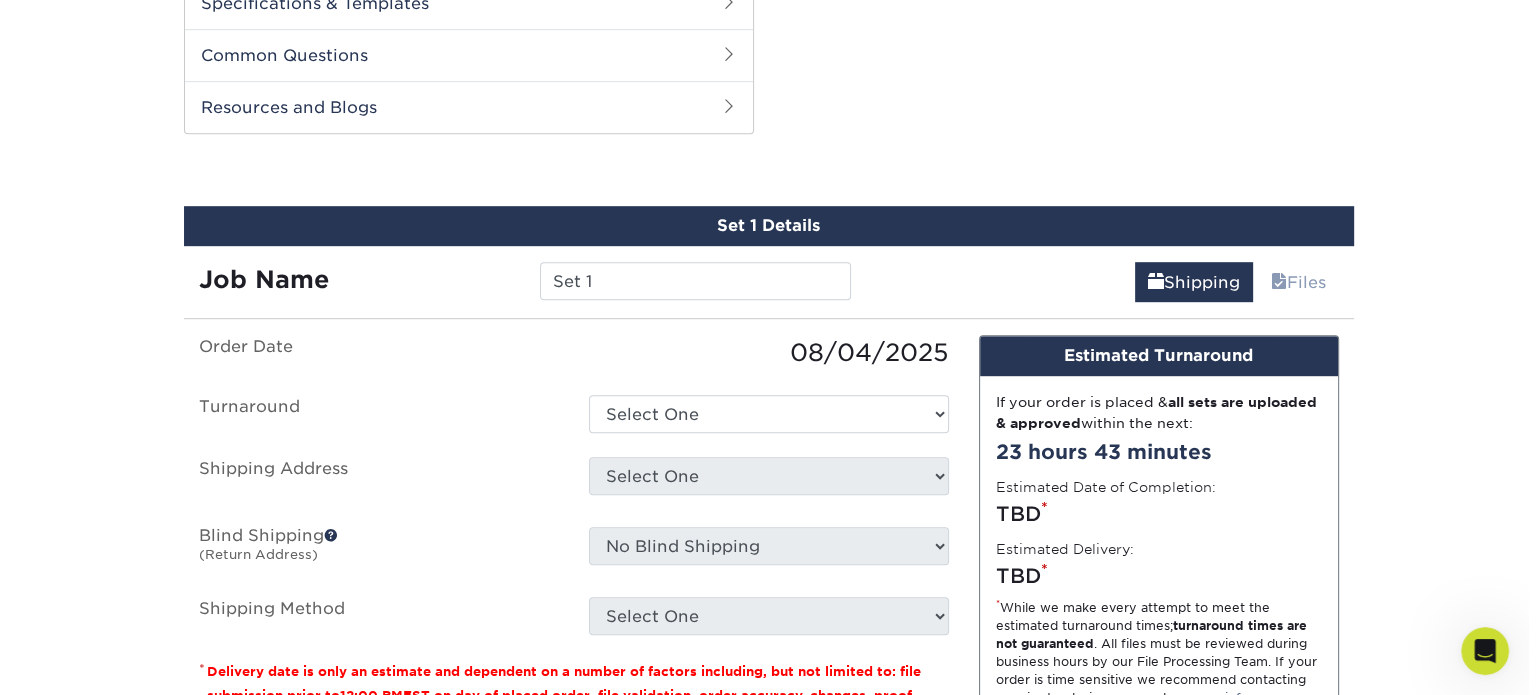 scroll, scrollTop: 1182, scrollLeft: 0, axis: vertical 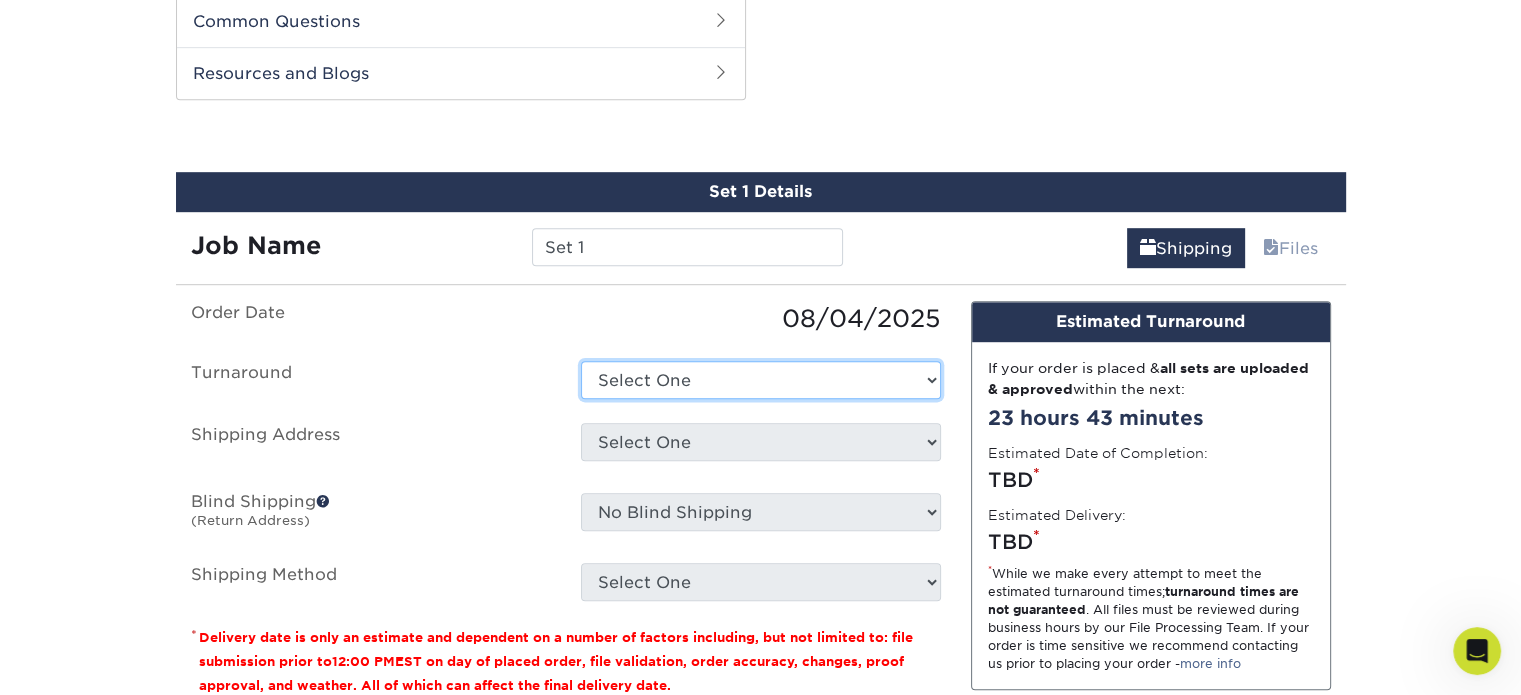 click on "Select One 2-4 Business Days 2 Day Next Business Day" at bounding box center [761, 380] 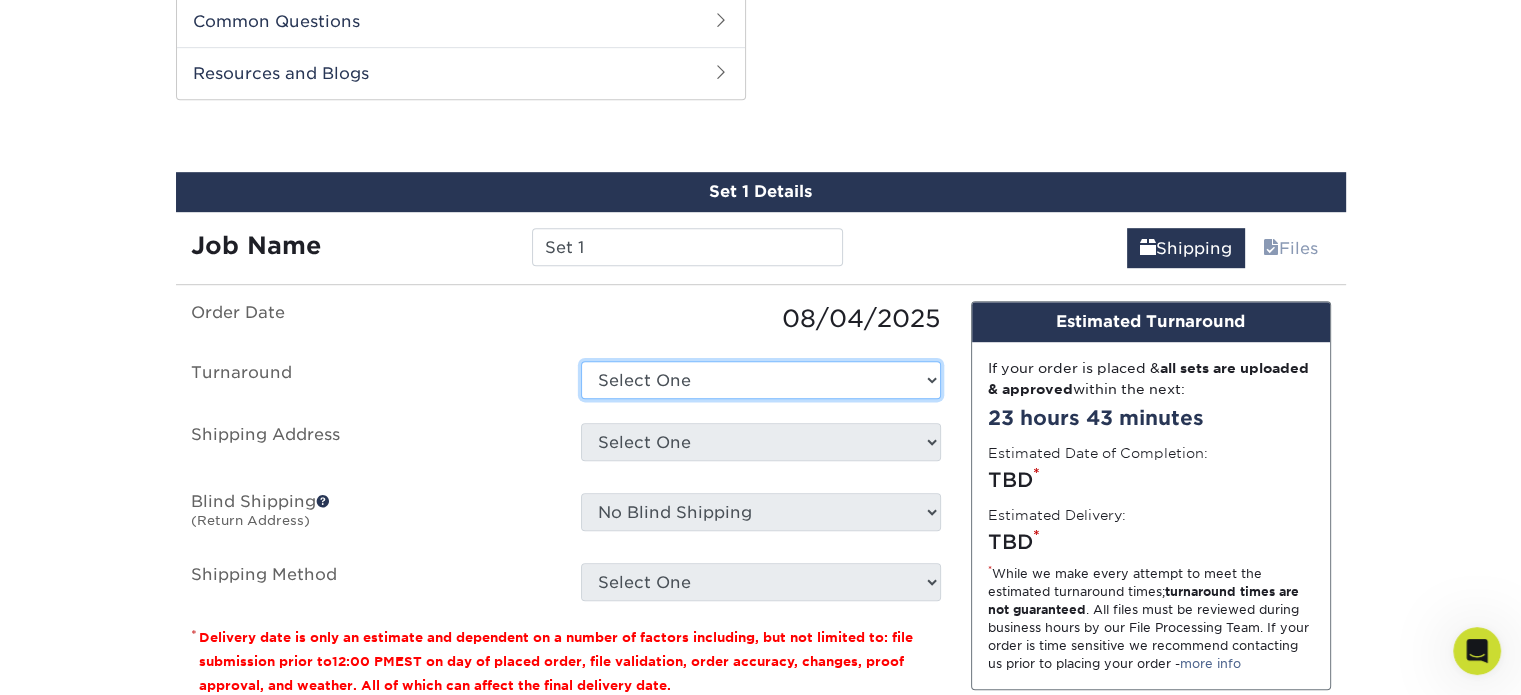 select on "e6dc3f44-811f-4023-acdf-8cd9144995fc" 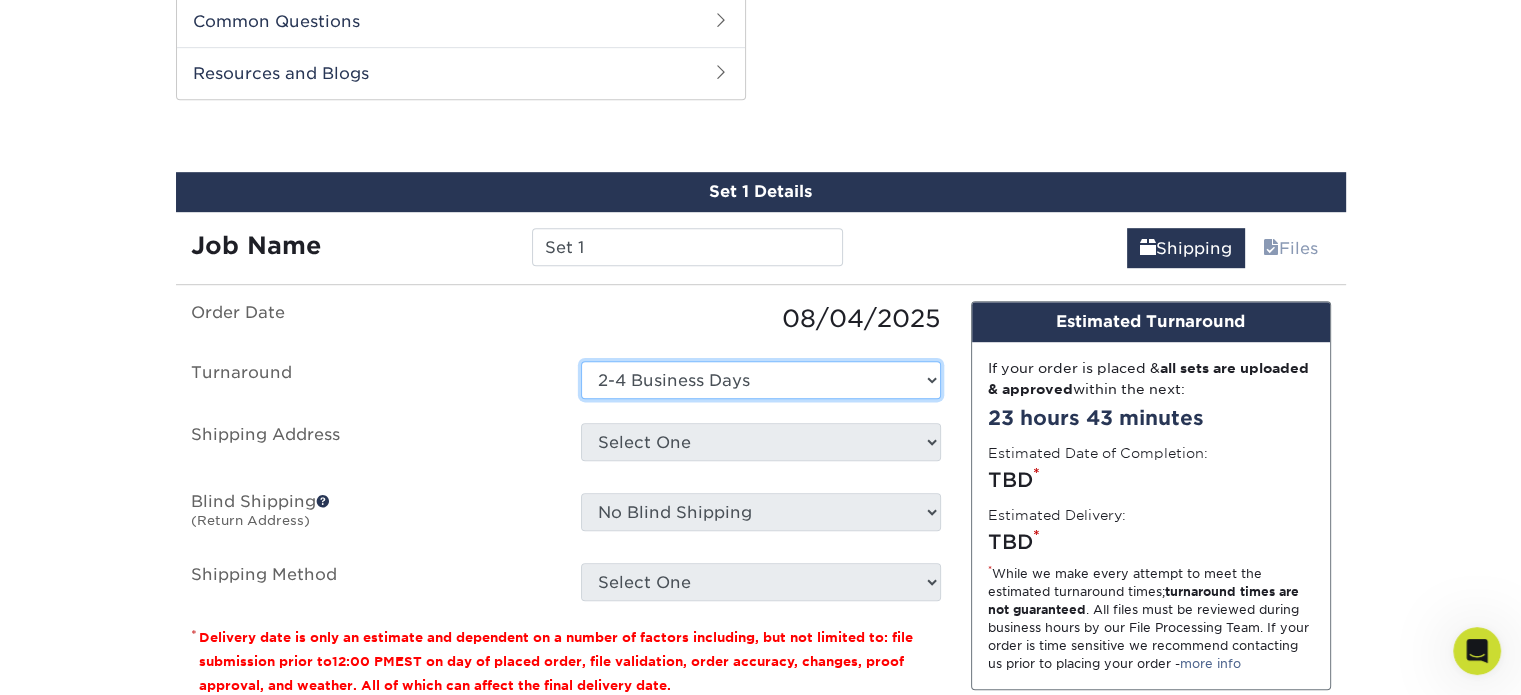 click on "Select One 2-4 Business Days 2 Day Next Business Day" at bounding box center [761, 380] 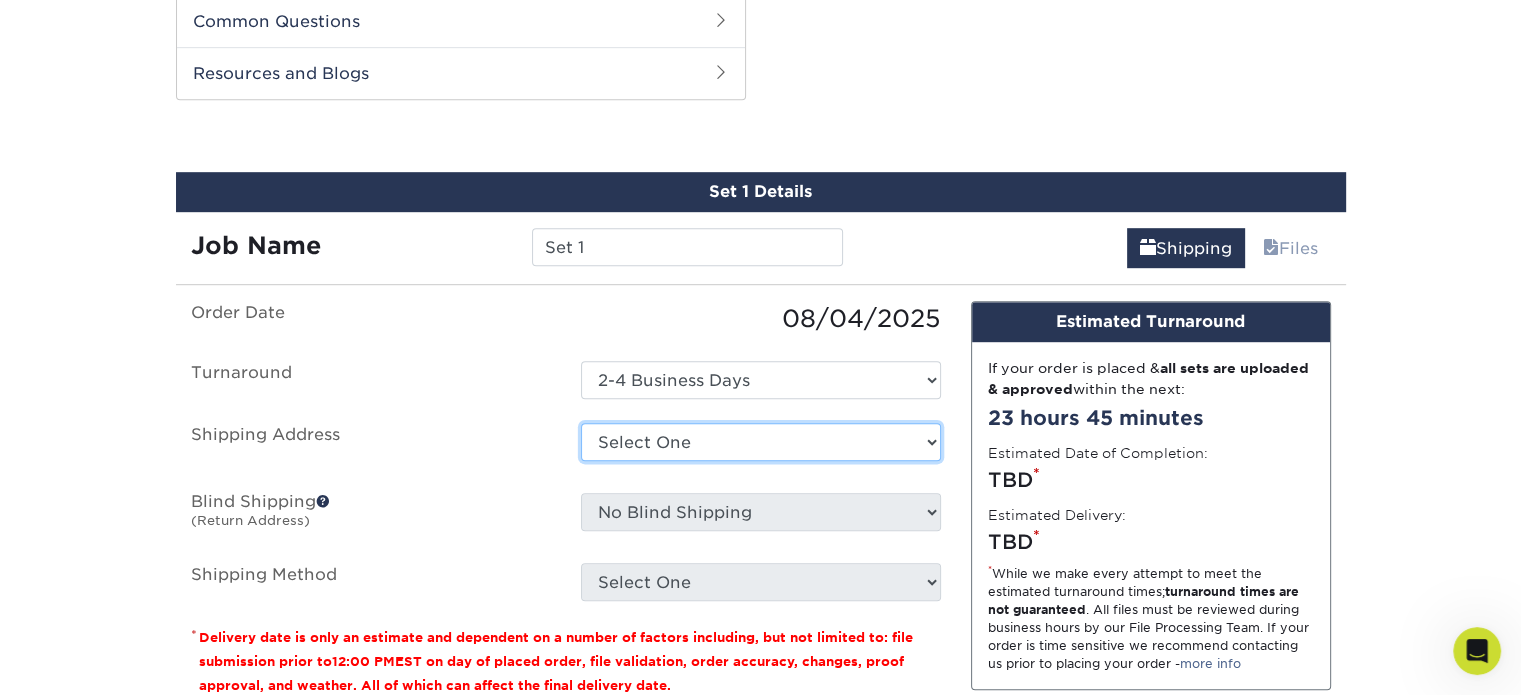 click on "Select One
+ Add New Address
- Login" at bounding box center [761, 442] 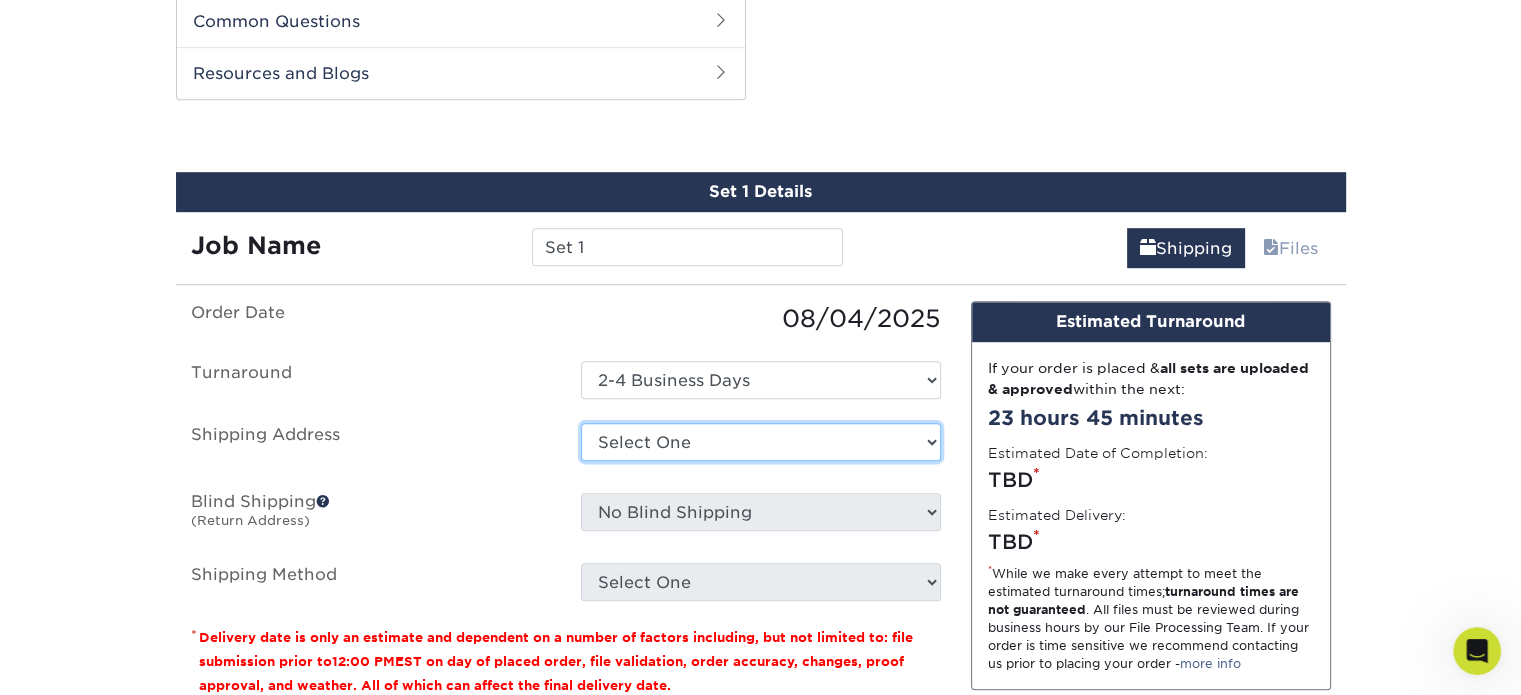 select on "newaddress" 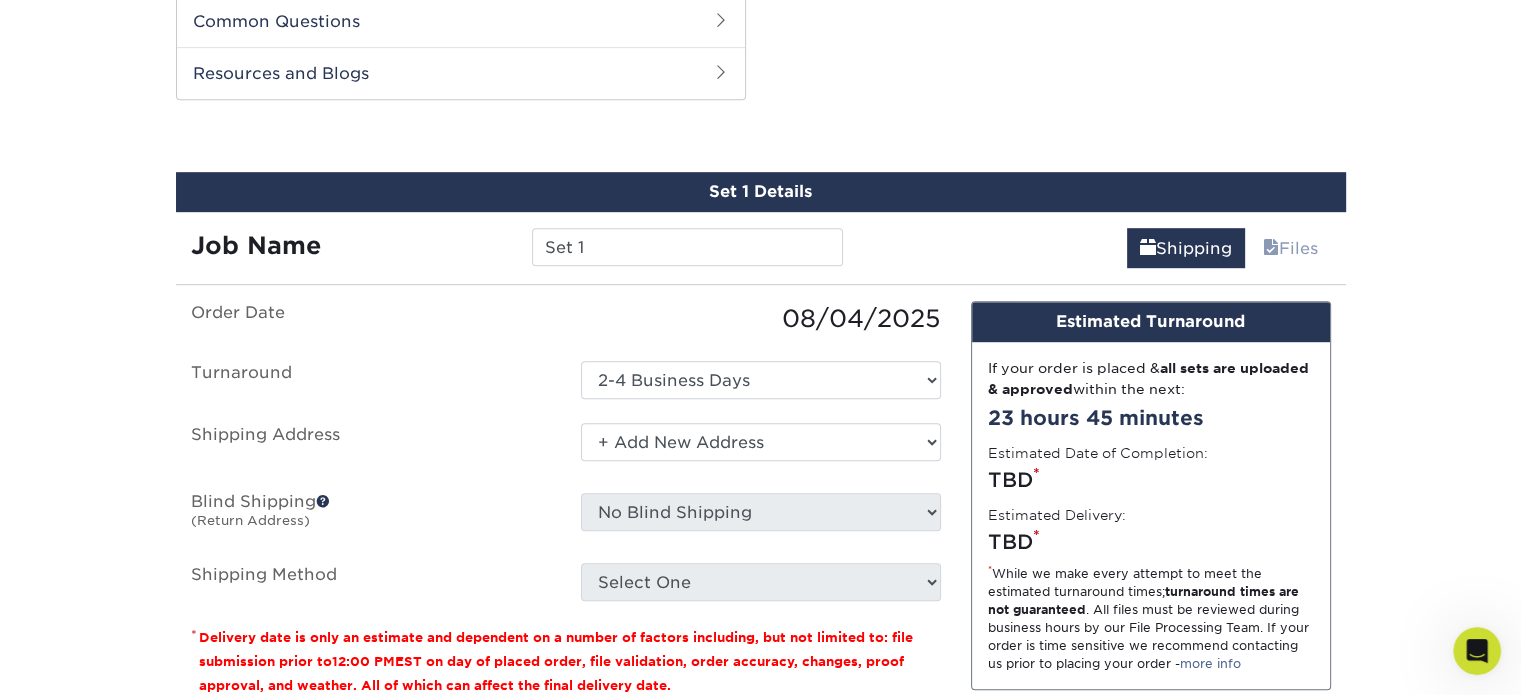 click on "Select One
+ Add New Address
- Login" at bounding box center (761, 442) 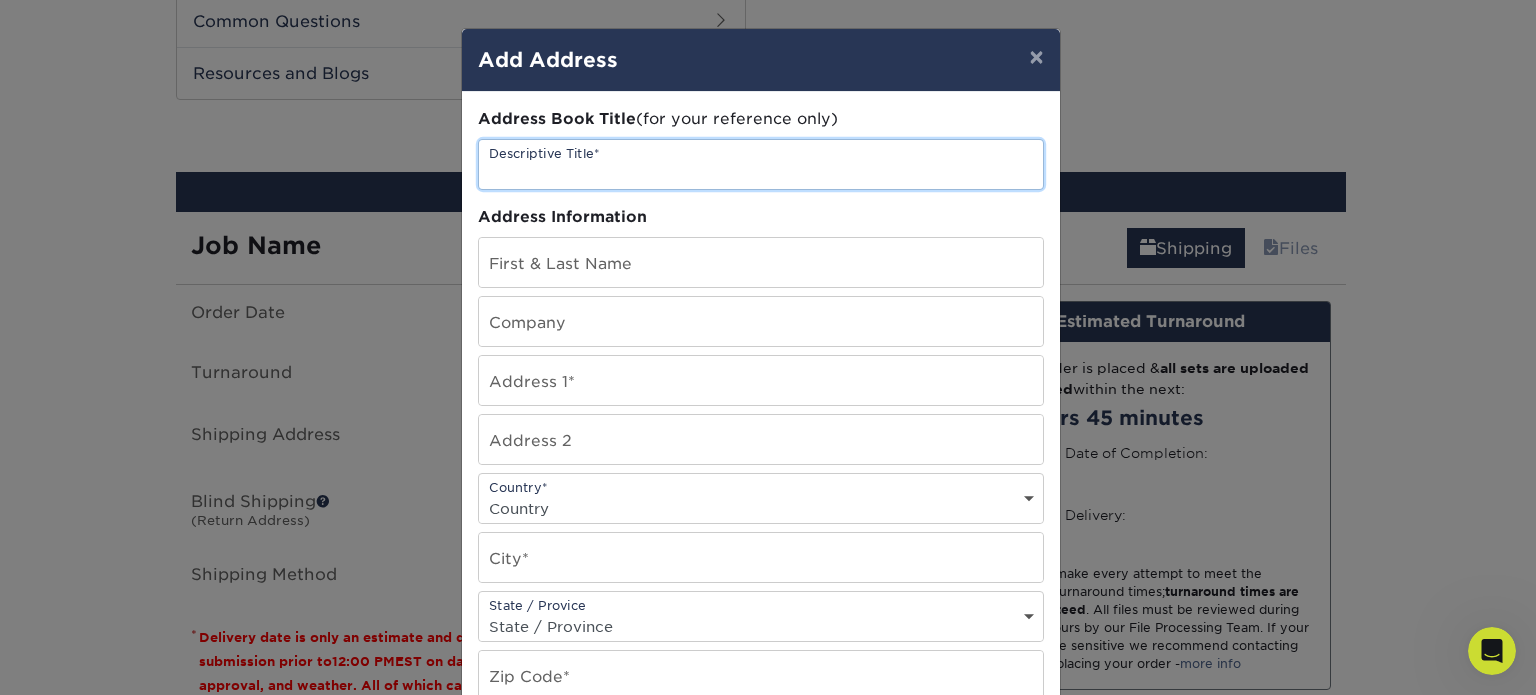 click at bounding box center [761, 164] 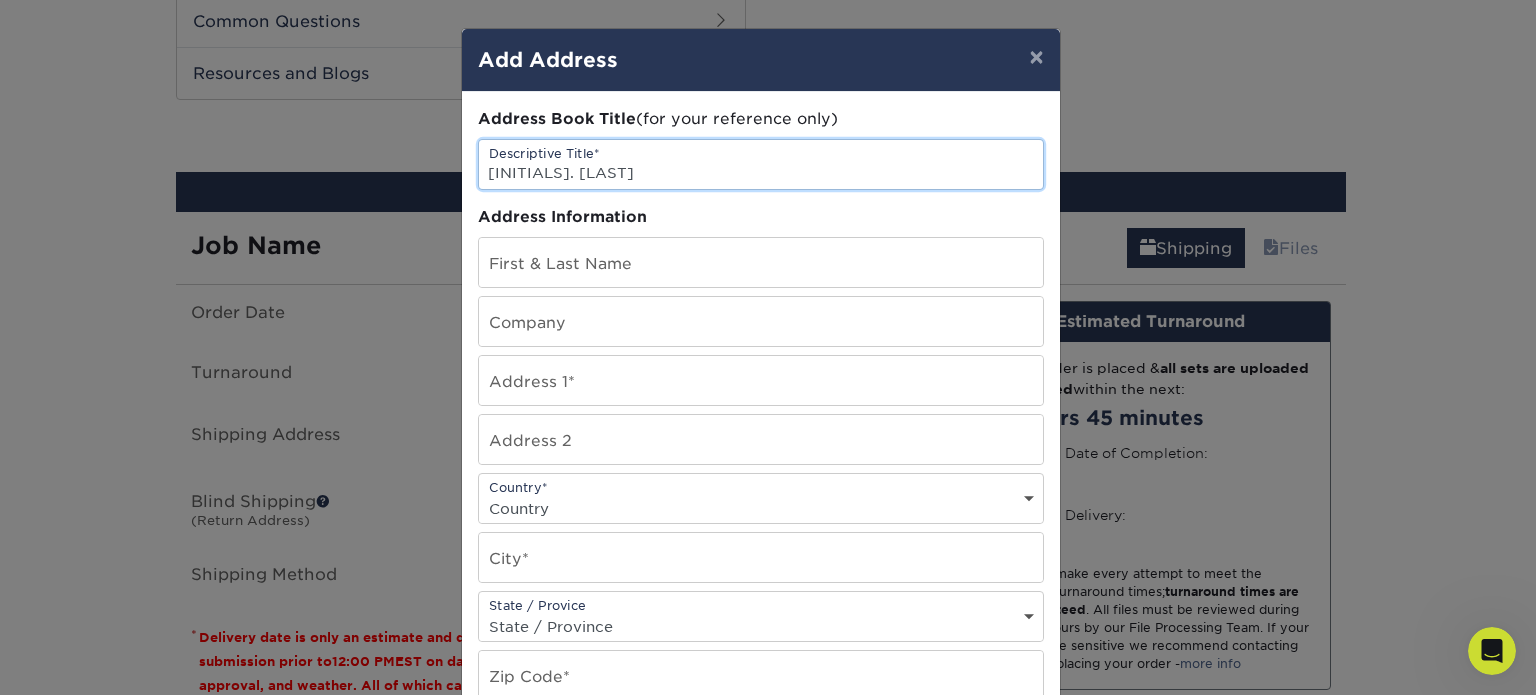 type on "[INITIALS]. [LAST]" 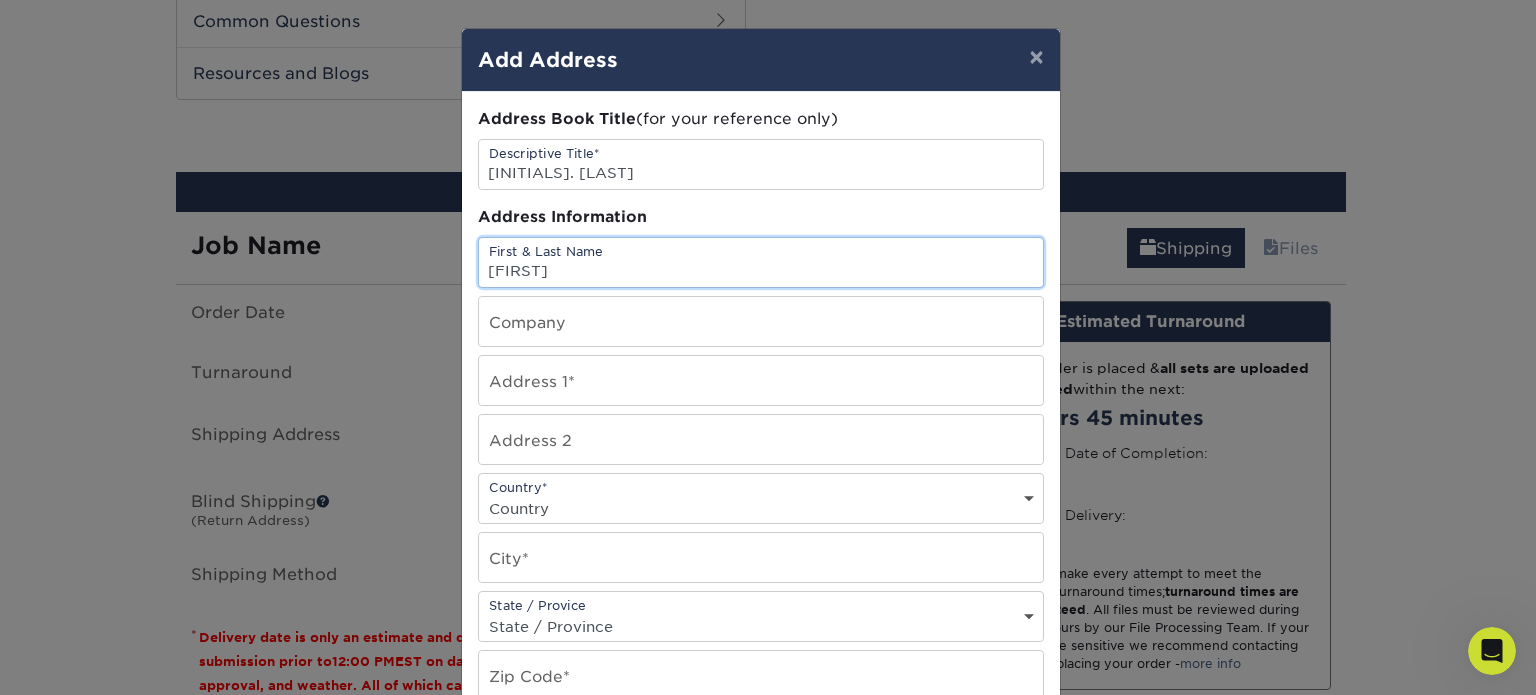 type on "[FIRST] [MIDDLE] [LAST]" 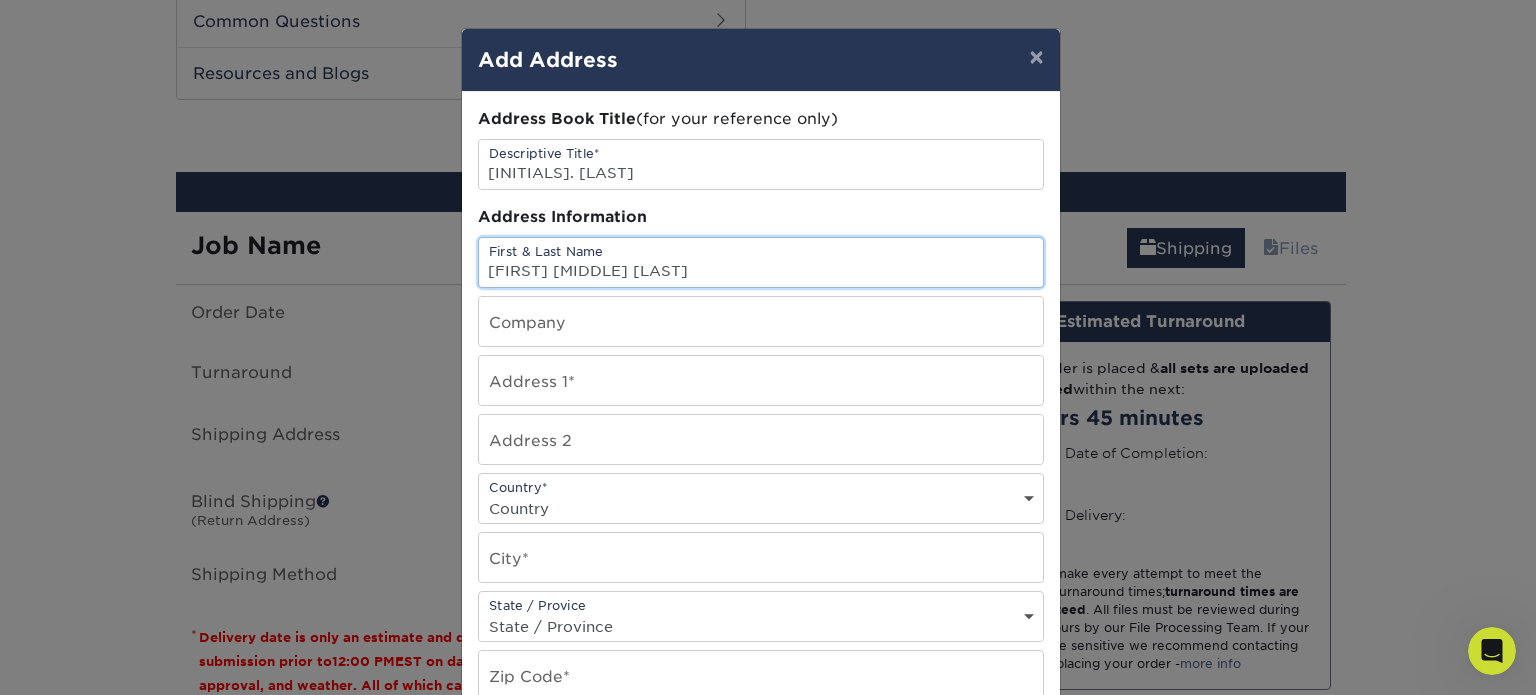 type on "[NUMBER] [STREET]" 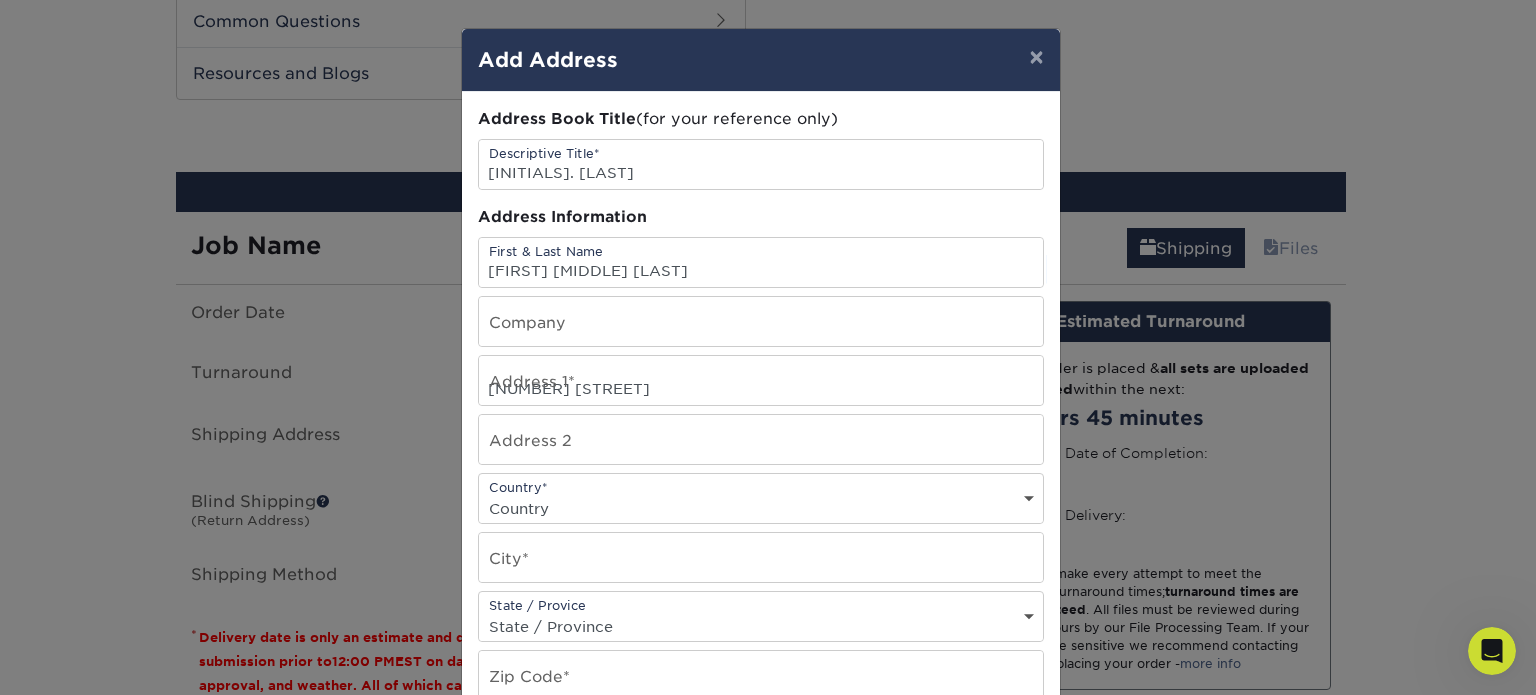 select on "US" 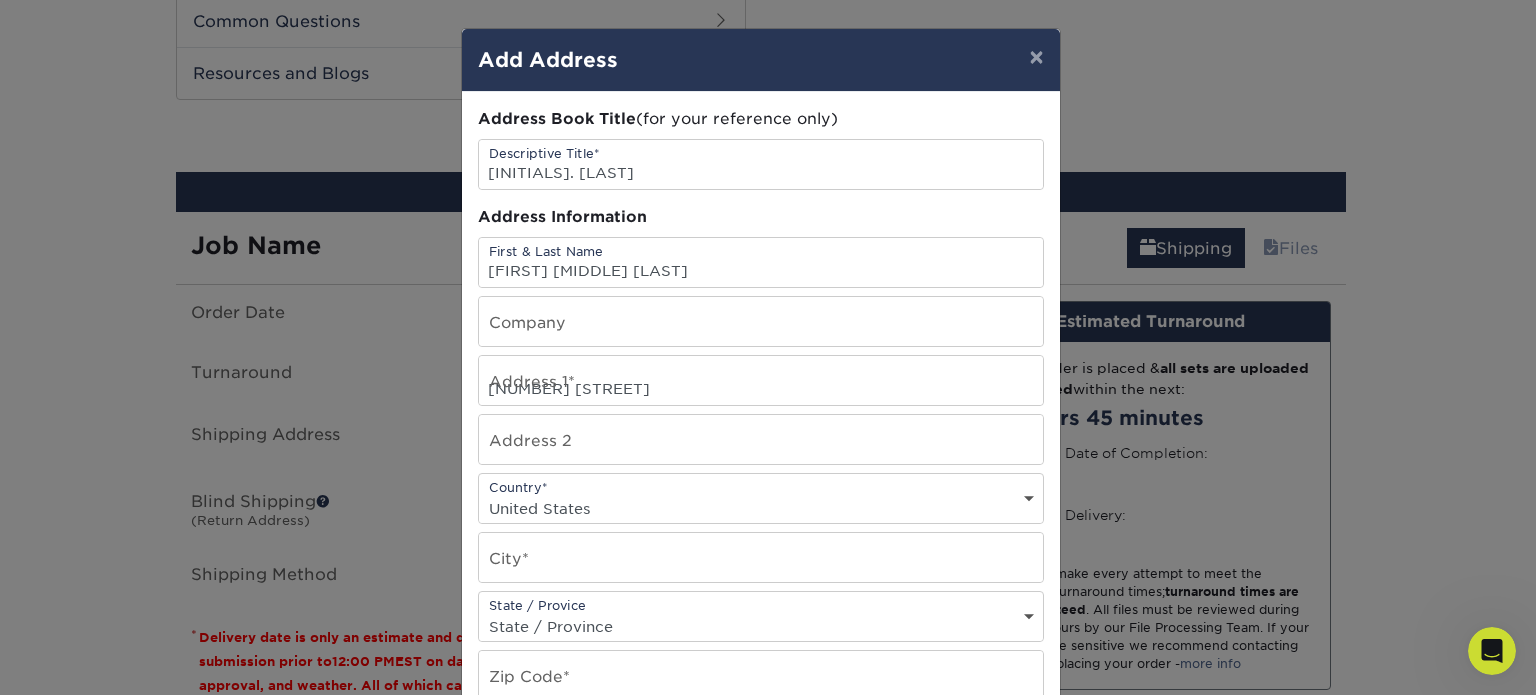 type on "[CITY]" 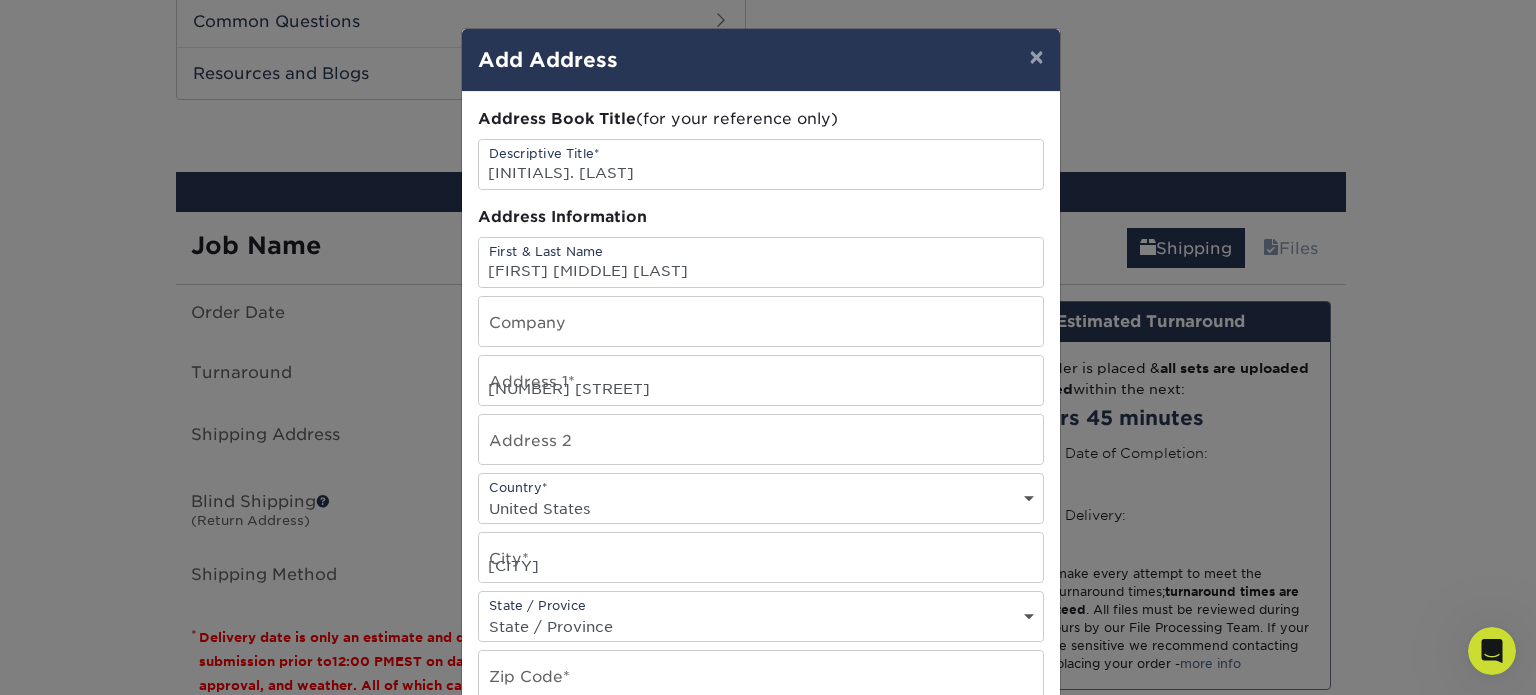 select on "FL" 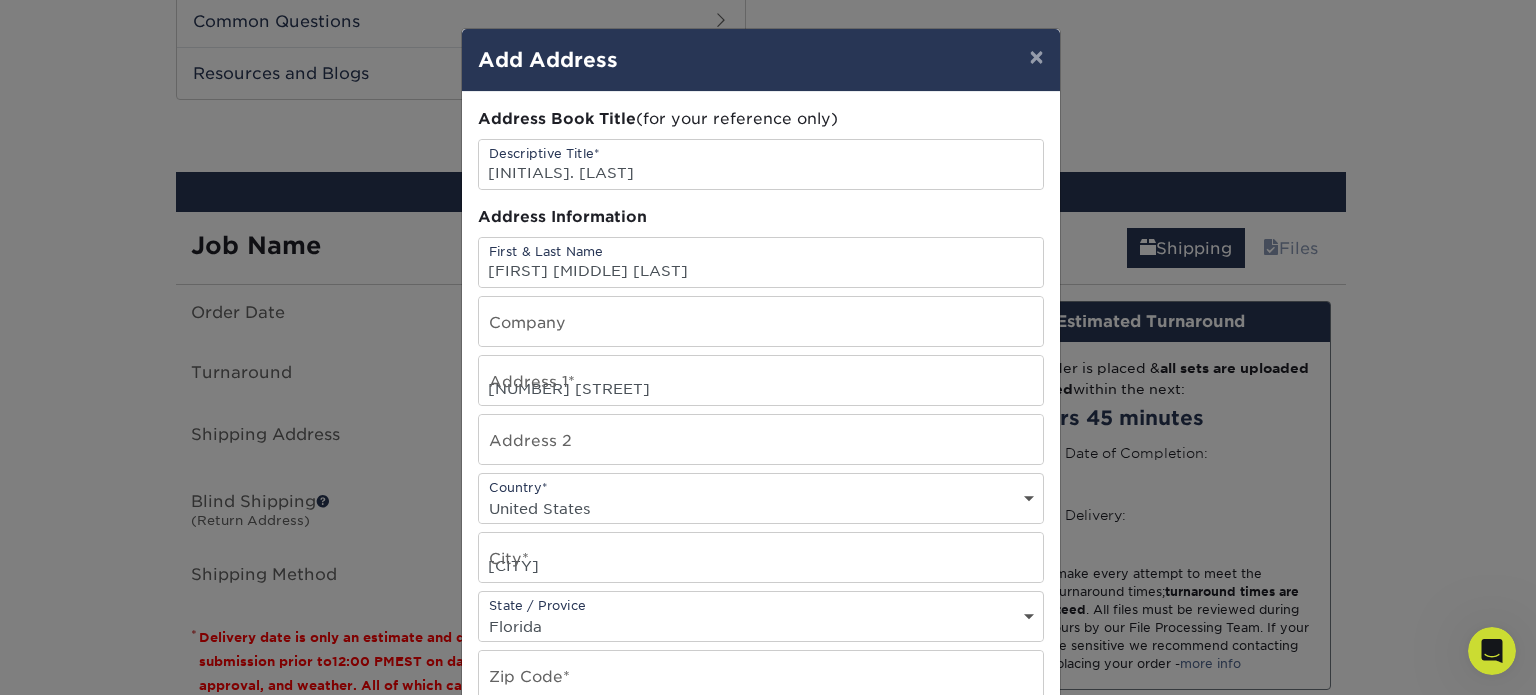 type on "[POSTAL_CODE]" 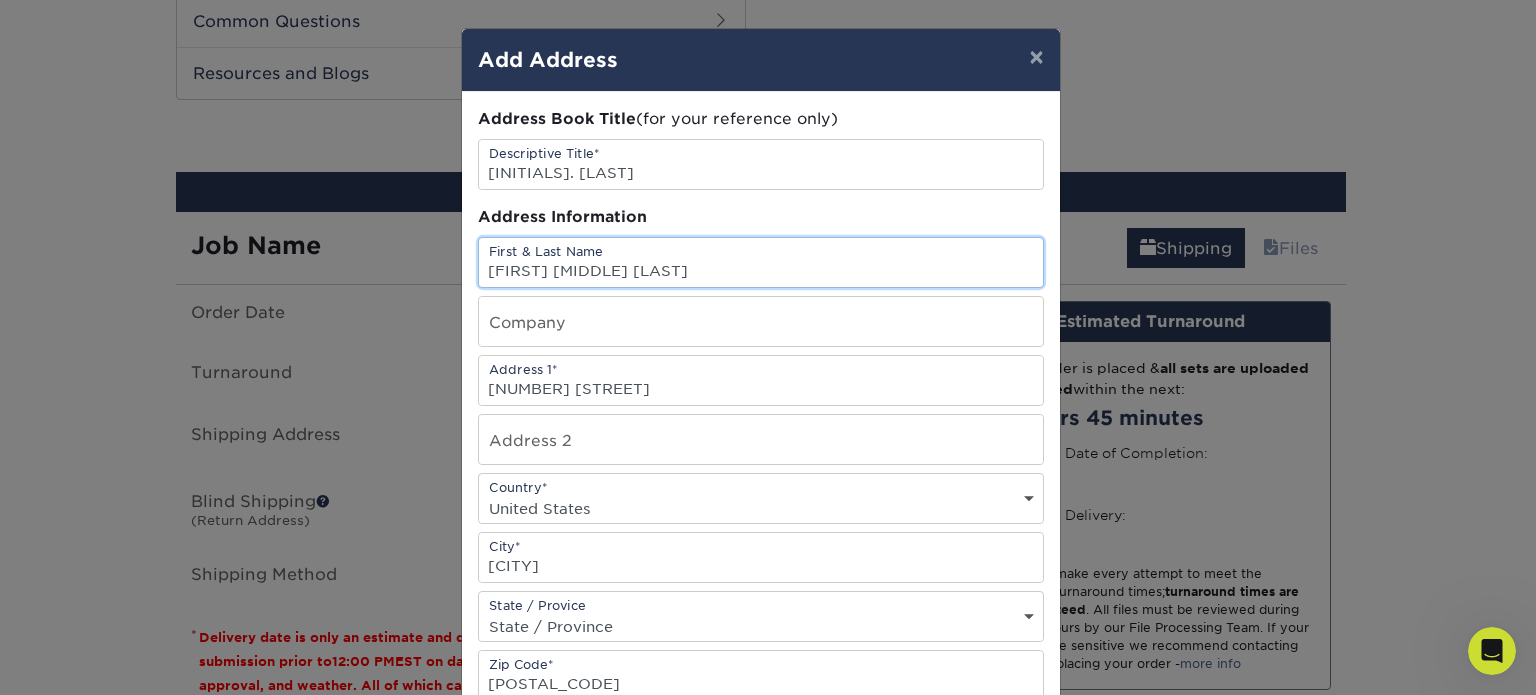 scroll, scrollTop: 333, scrollLeft: 0, axis: vertical 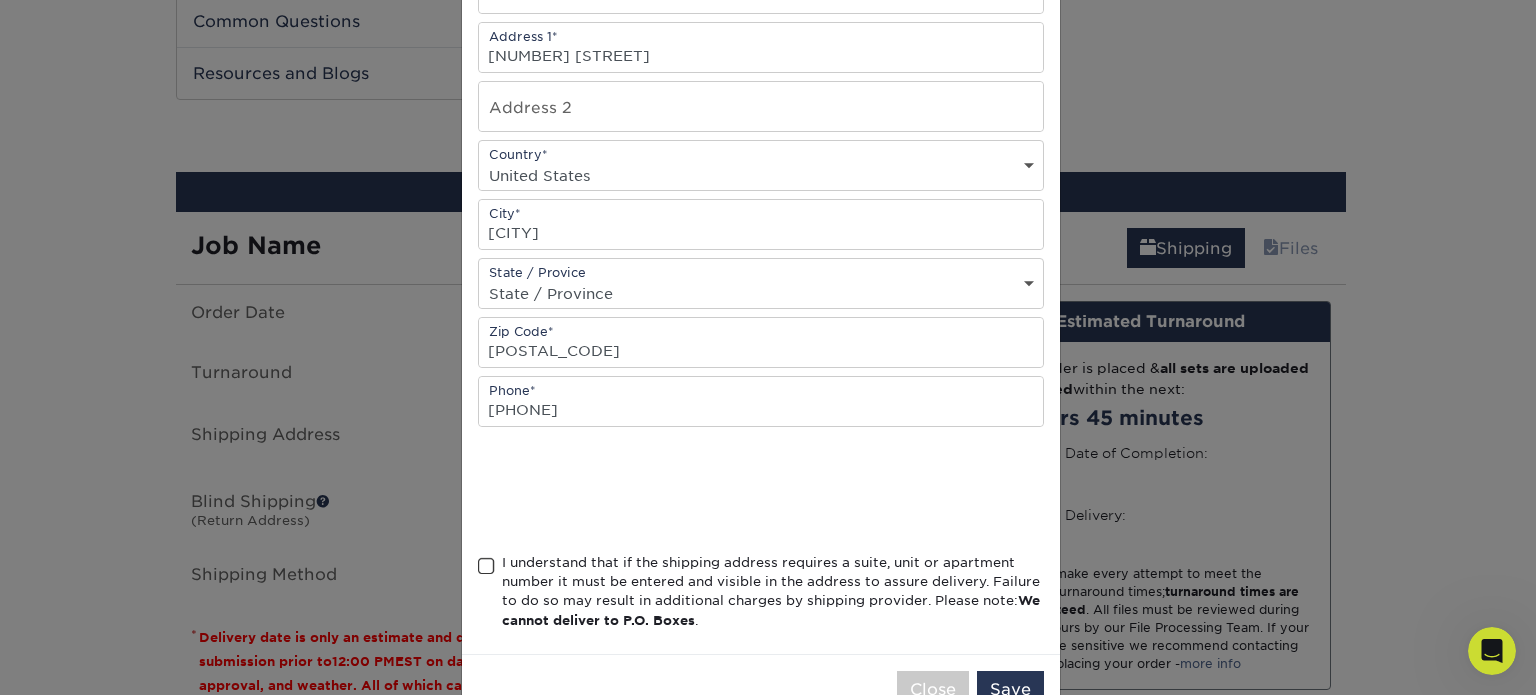 click at bounding box center [486, 566] 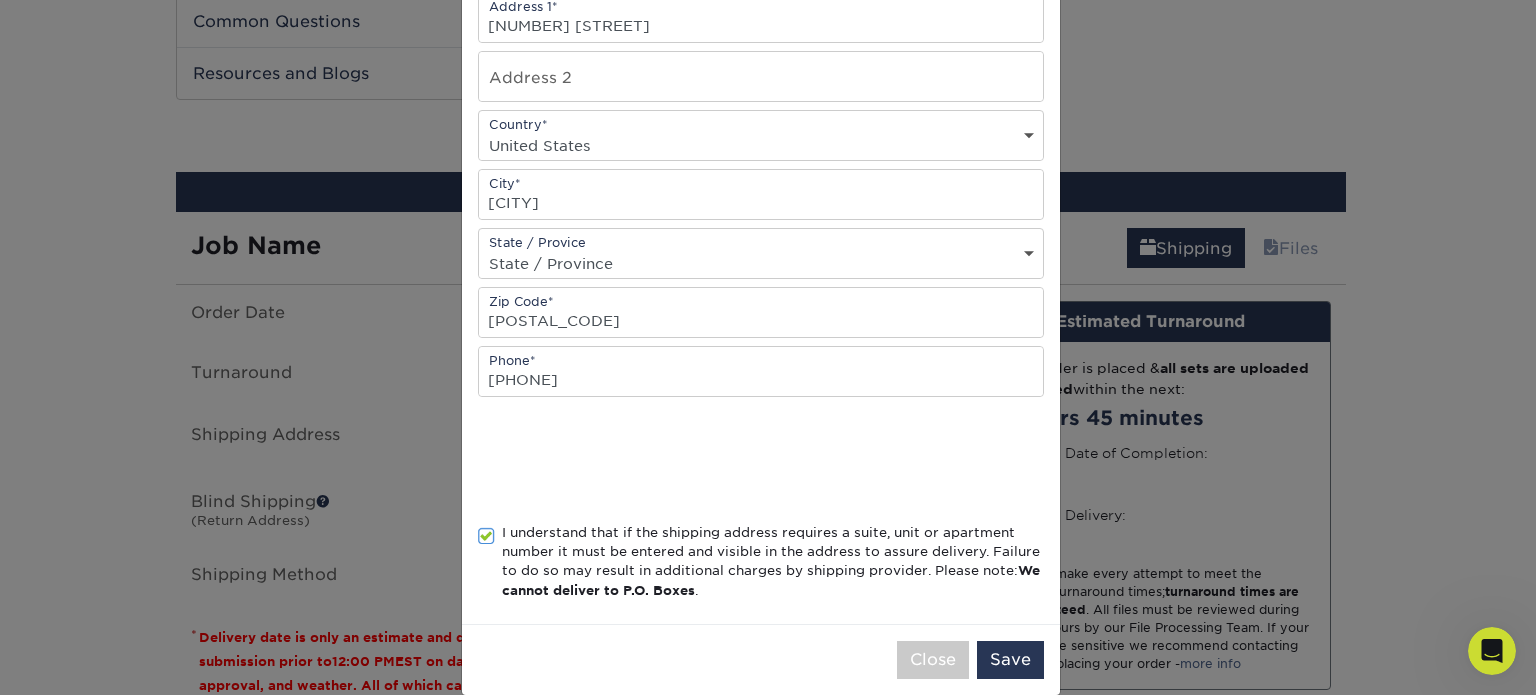 scroll, scrollTop: 386, scrollLeft: 0, axis: vertical 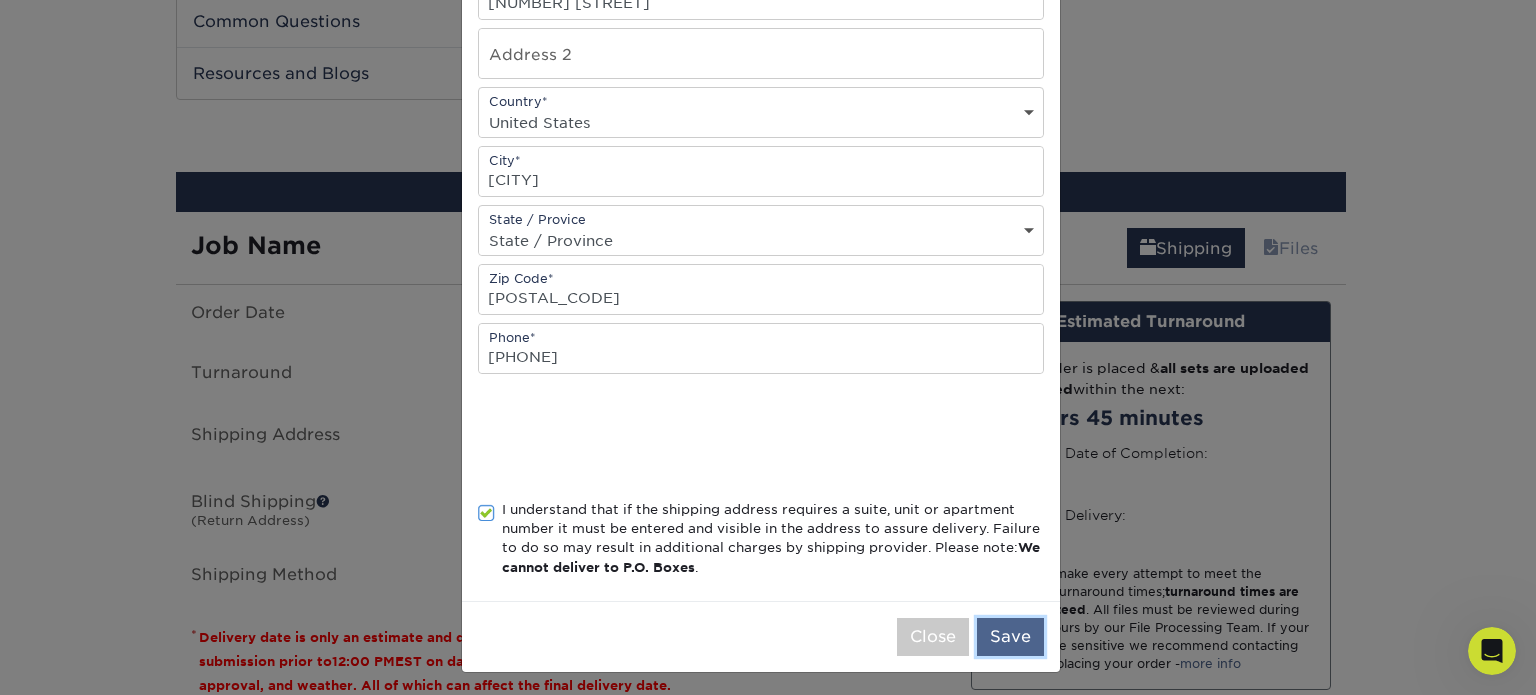 click on "Save" at bounding box center (1010, 637) 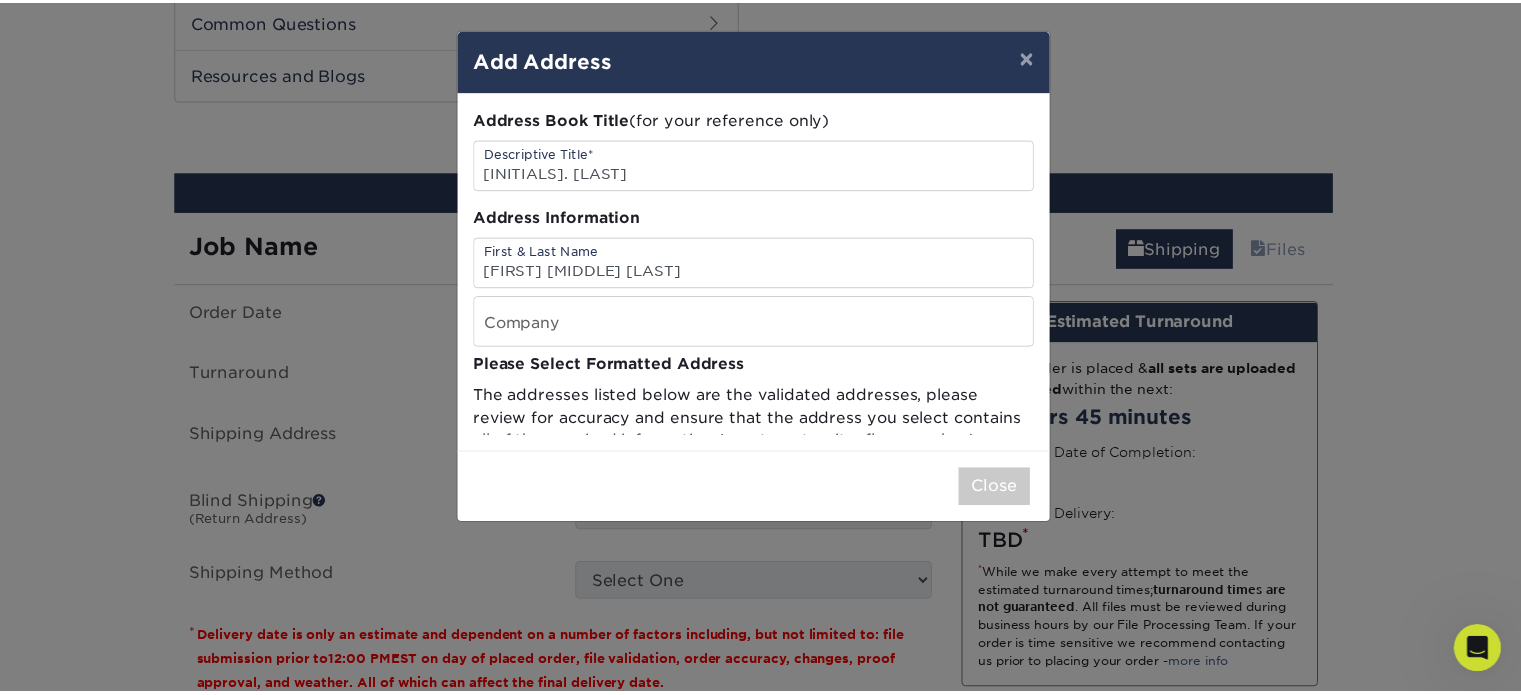 scroll, scrollTop: 0, scrollLeft: 0, axis: both 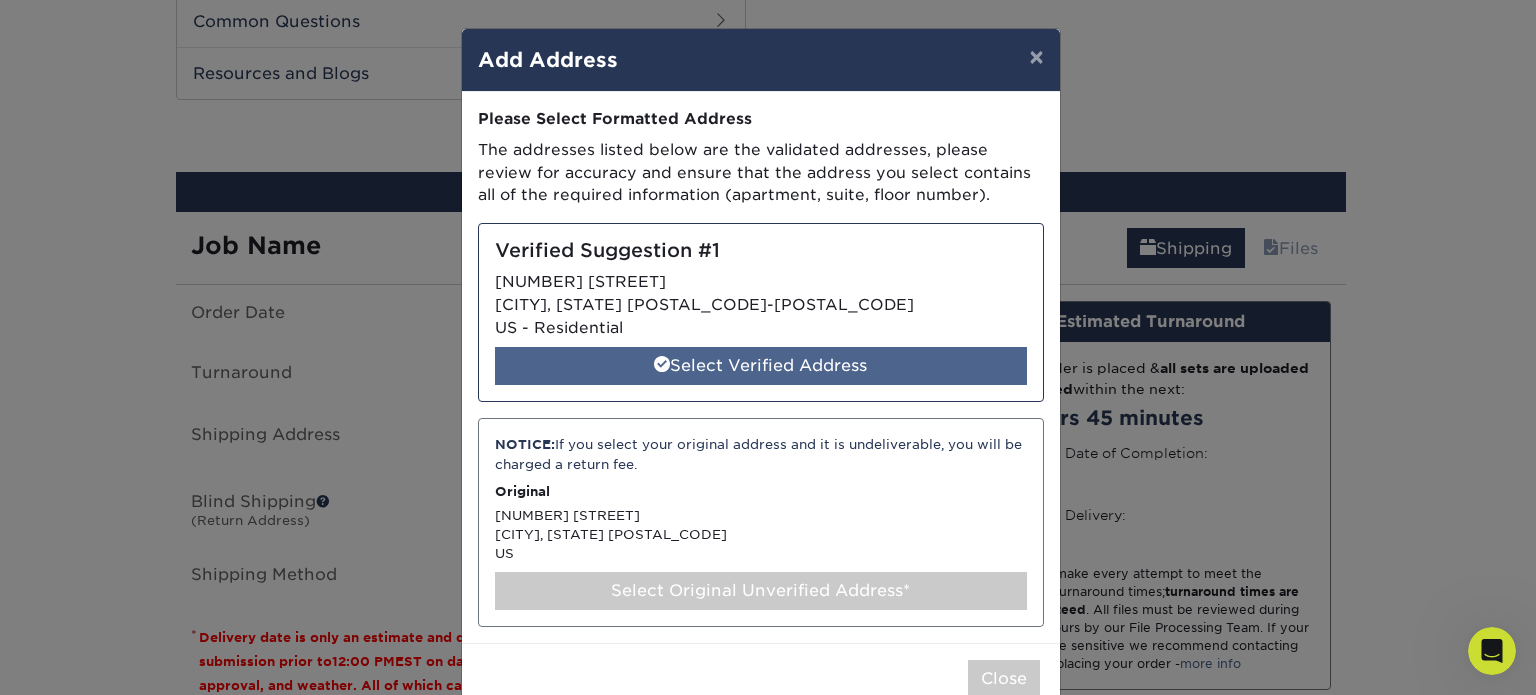 click on "Select Verified Address" at bounding box center (761, 366) 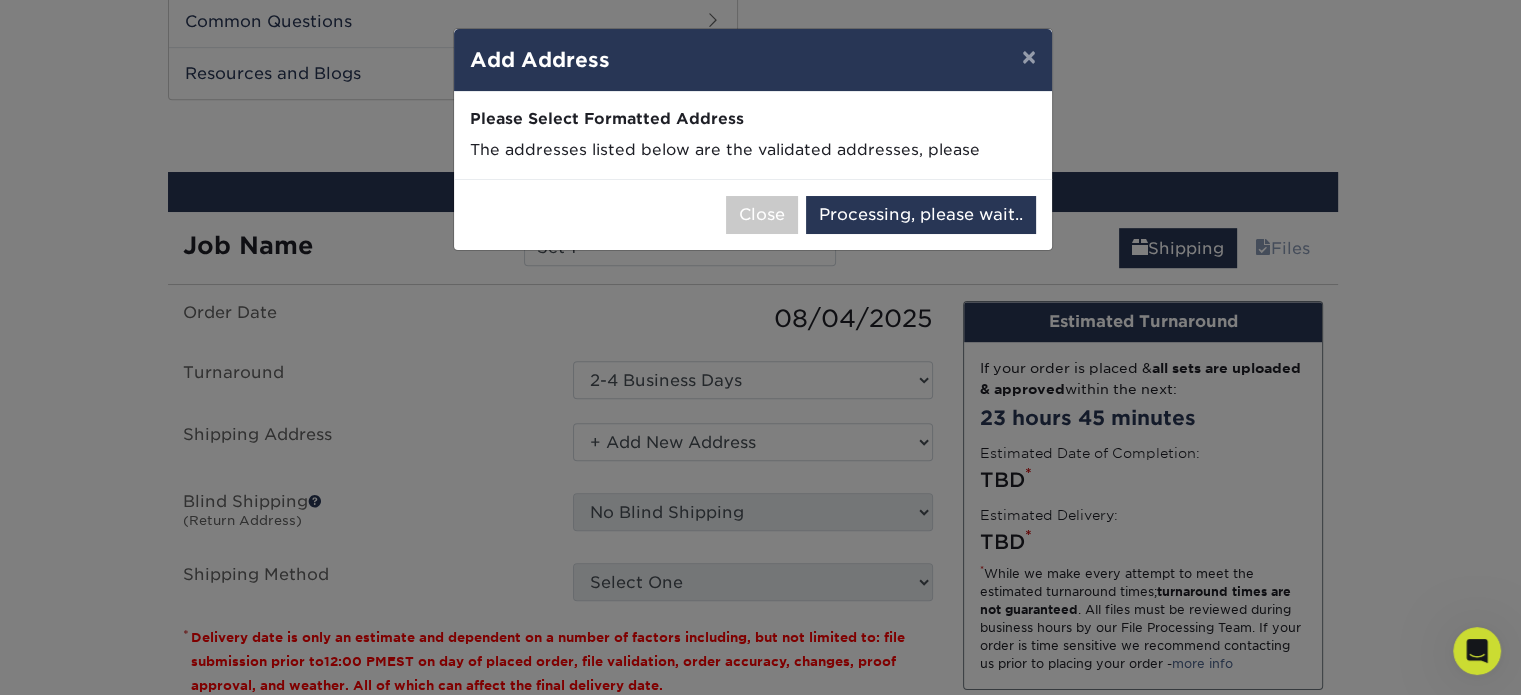 select on "284689" 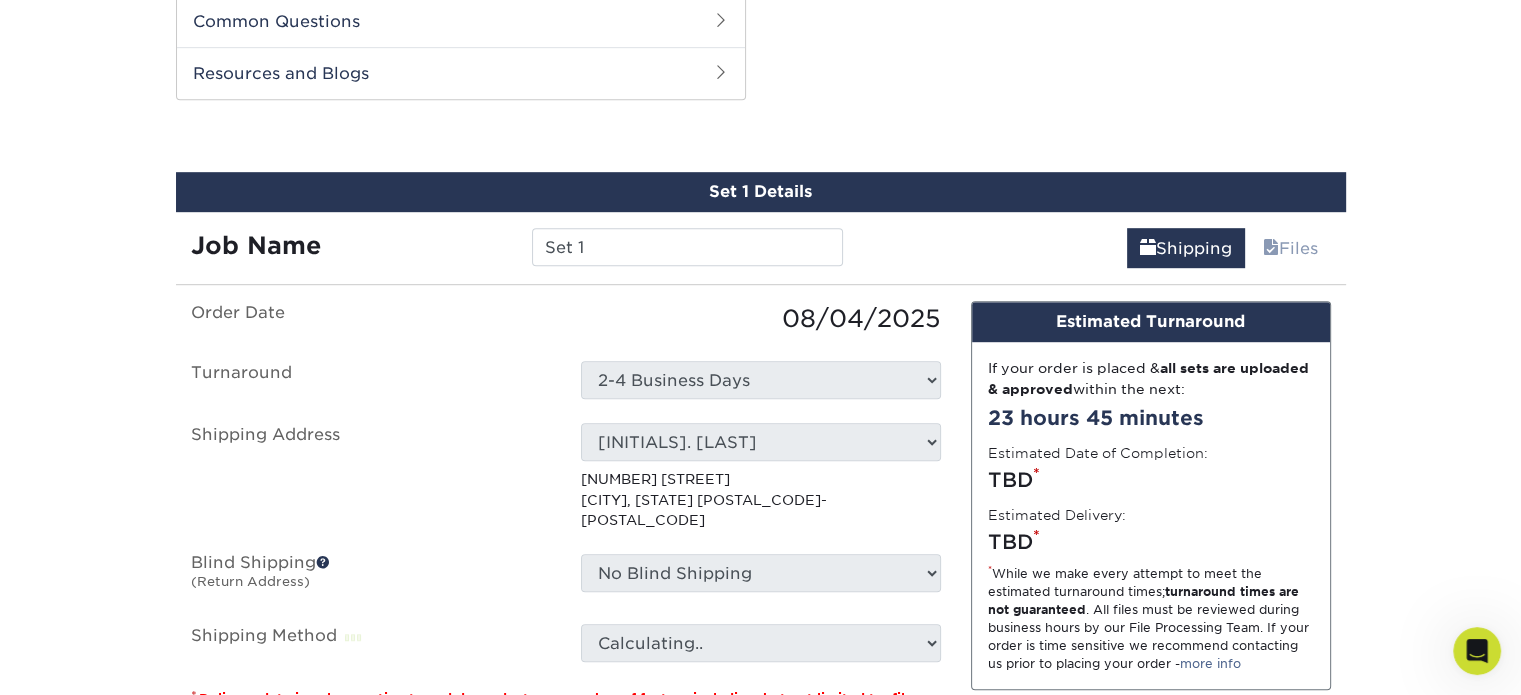 scroll, scrollTop: 1516, scrollLeft: 0, axis: vertical 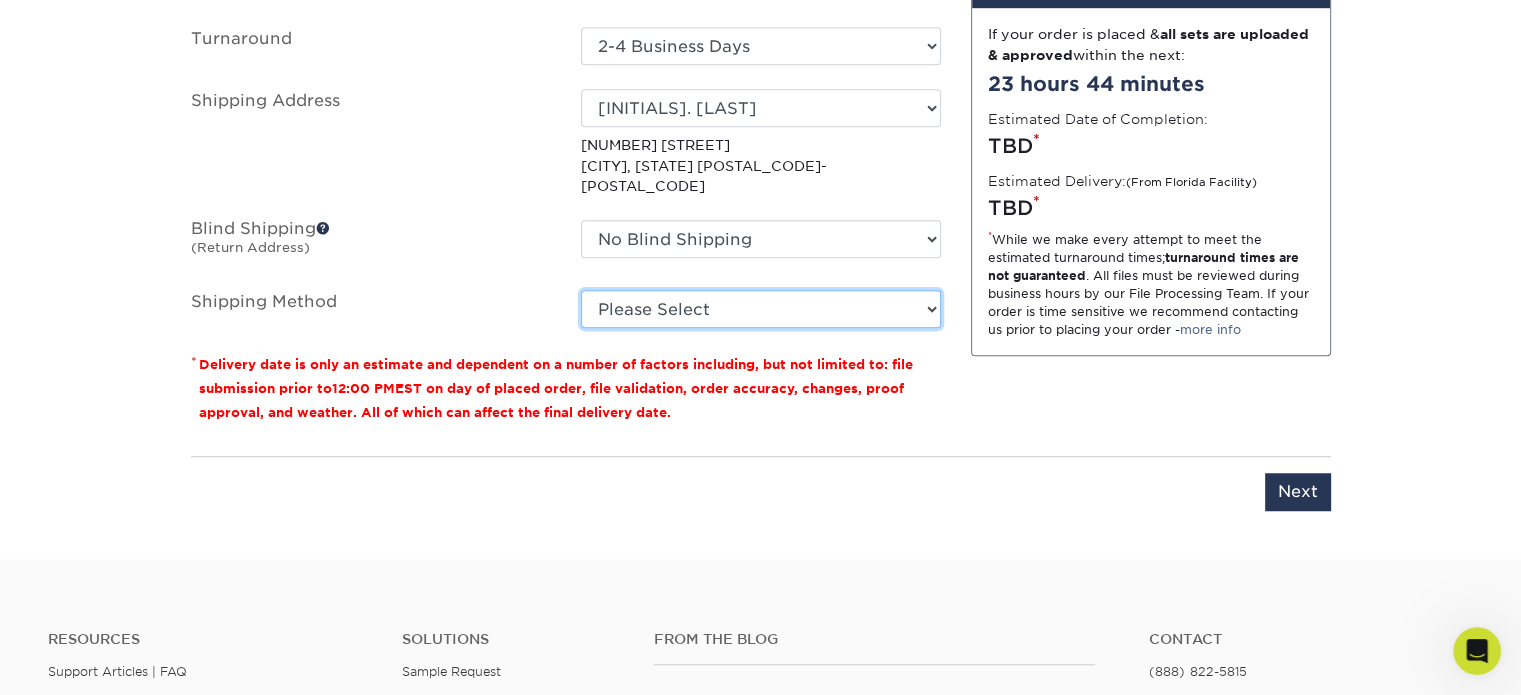 click on "Please Select Ground Shipping (+$7.84) 3 Day Shipping Service (+$20.09) 2 Day Air Shipping (+$20.59) Next Day Shipping by 5pm (+$23.05) Next Day Shipping by 12 noon (+$24.16) Next Day Air Early A.M. (+$128.37)" at bounding box center (761, 309) 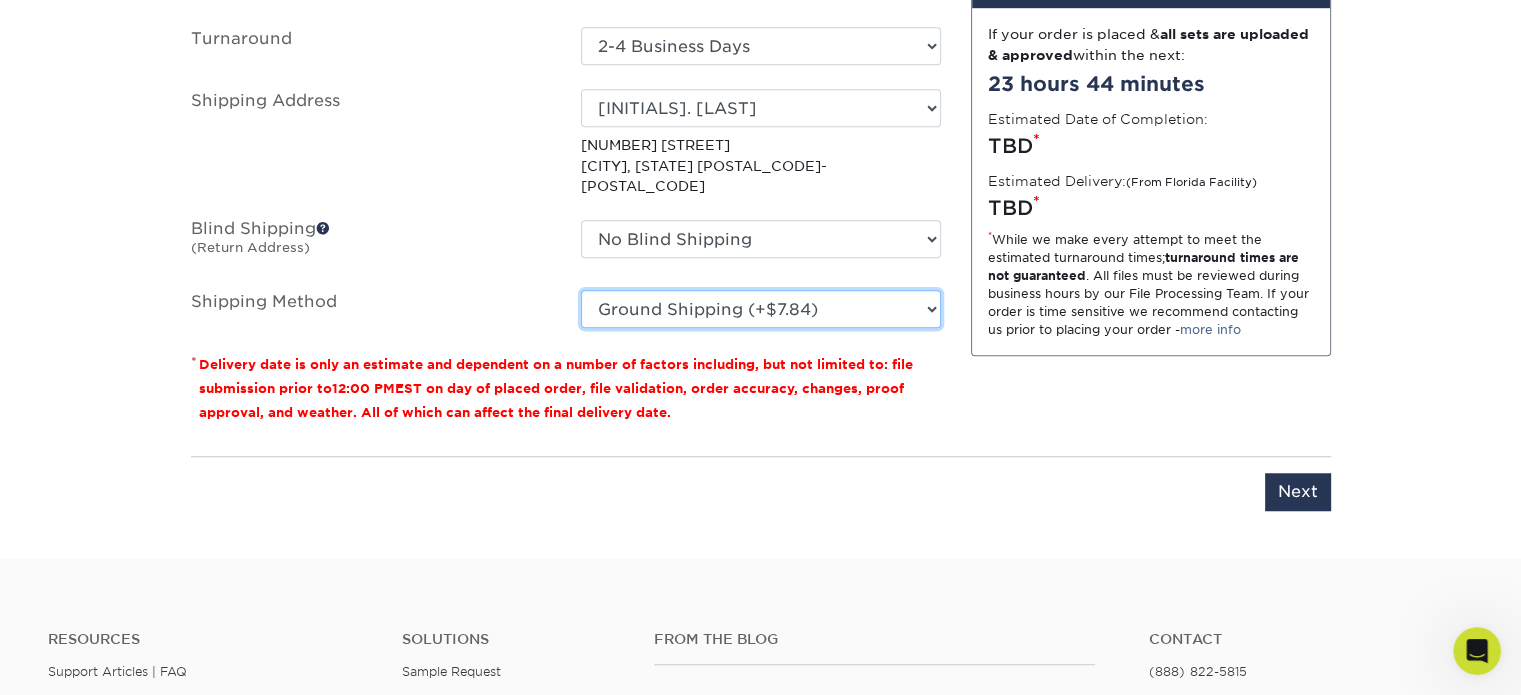 click on "Please Select Ground Shipping (+$7.84) 3 Day Shipping Service (+$20.09) 2 Day Air Shipping (+$20.59) Next Day Shipping by 5pm (+$23.05) Next Day Shipping by 12 noon (+$24.16) Next Day Air Early A.M. (+$128.37)" at bounding box center (761, 309) 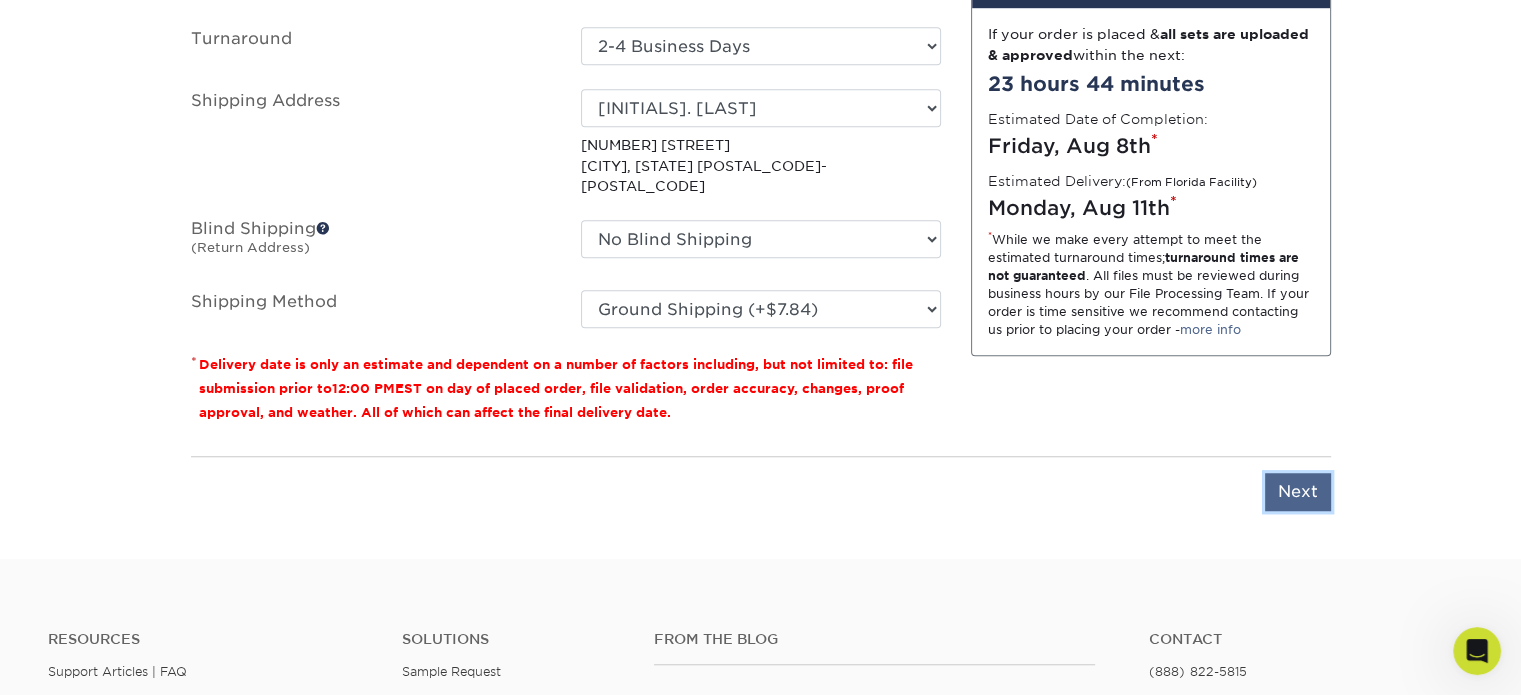 click on "Next" at bounding box center [1298, 492] 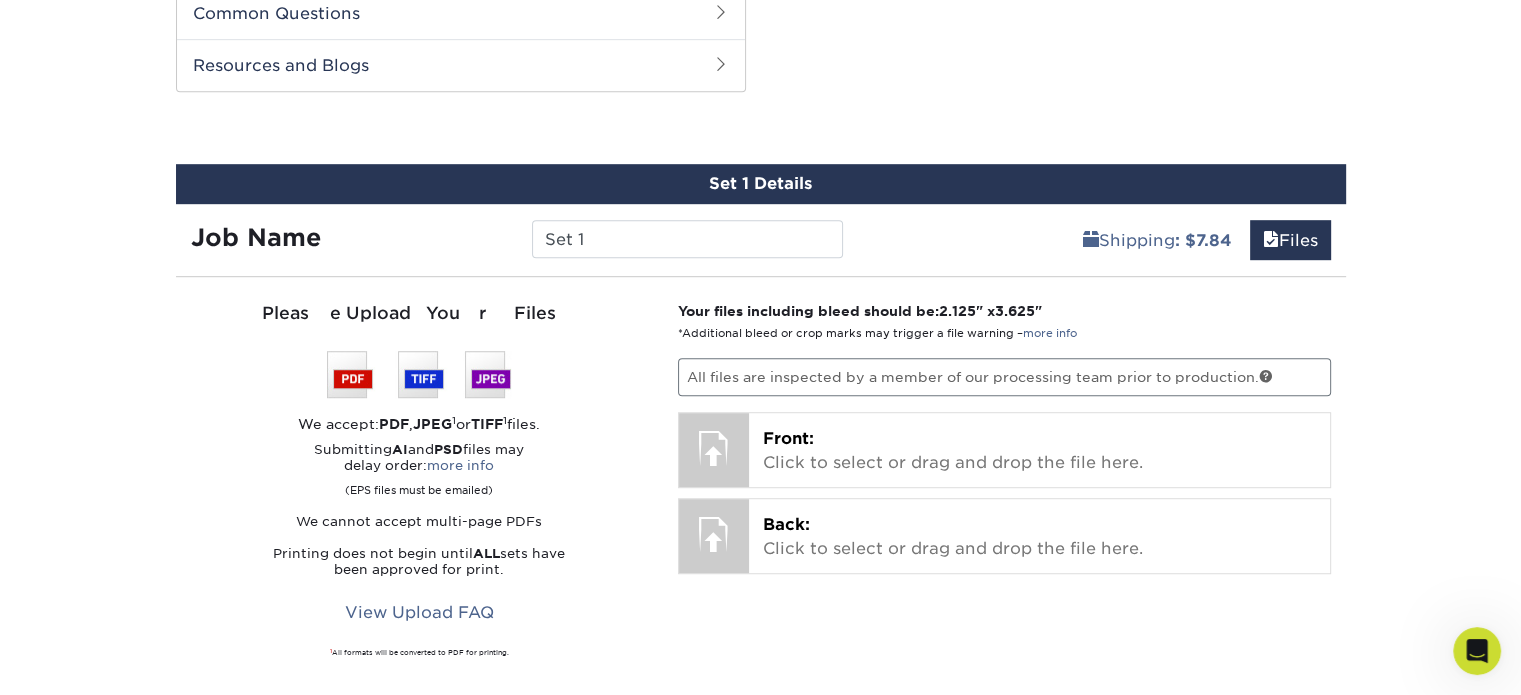 scroll, scrollTop: 1182, scrollLeft: 0, axis: vertical 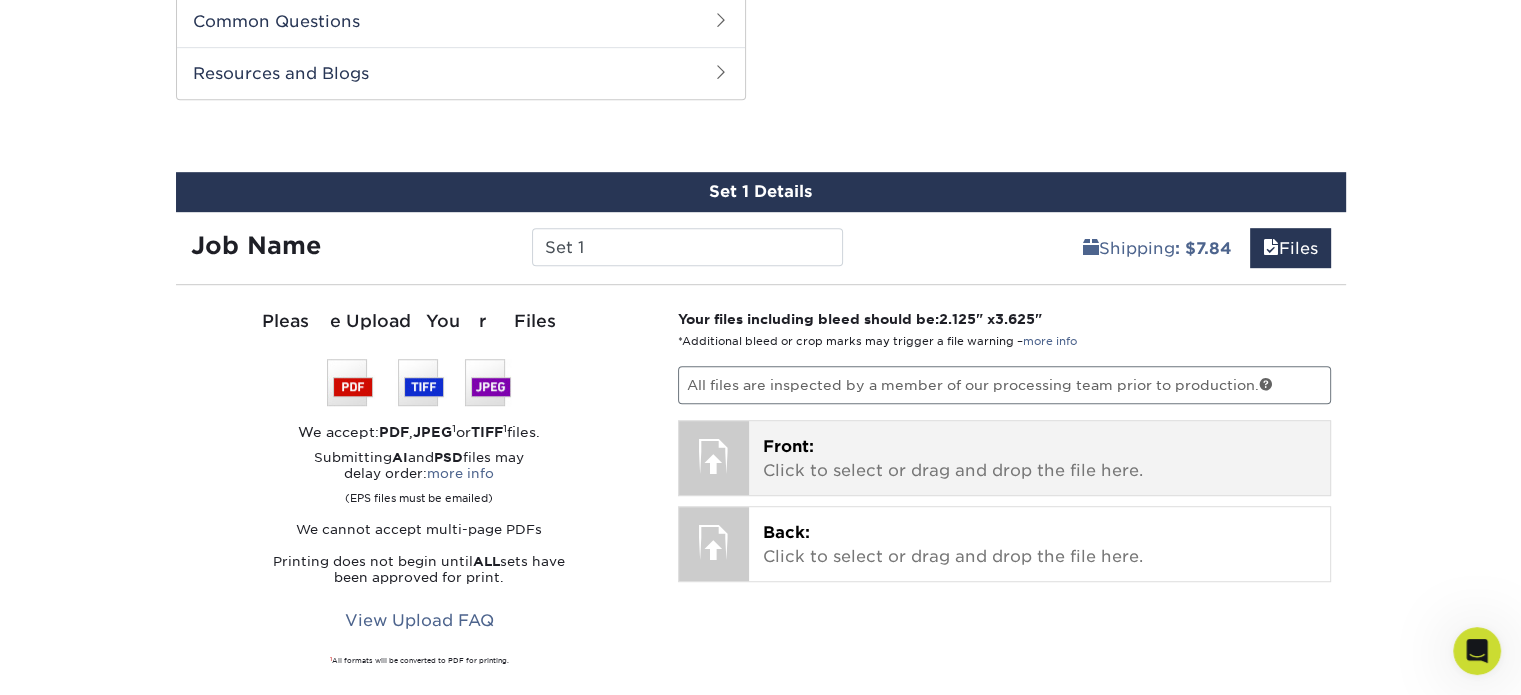 click on "Front:" at bounding box center [788, 446] 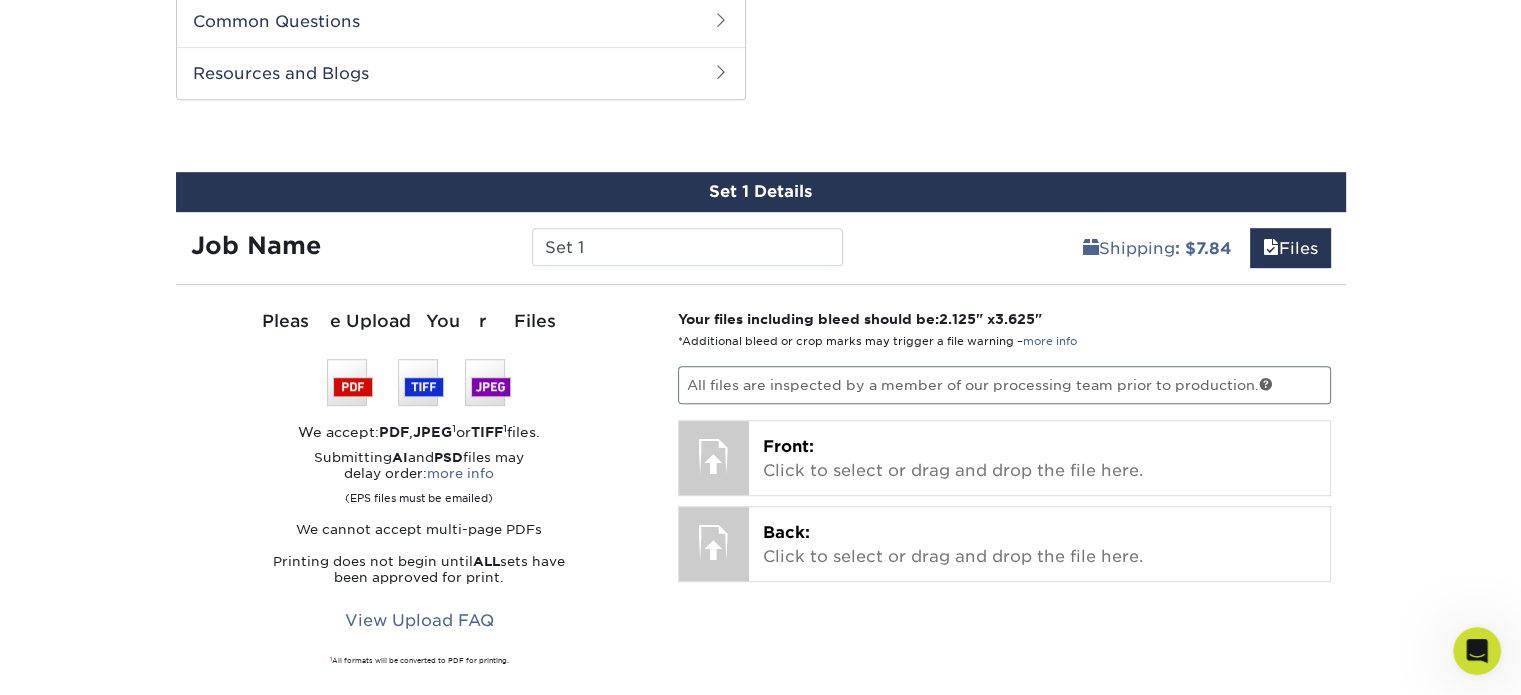 scroll, scrollTop: 1516, scrollLeft: 0, axis: vertical 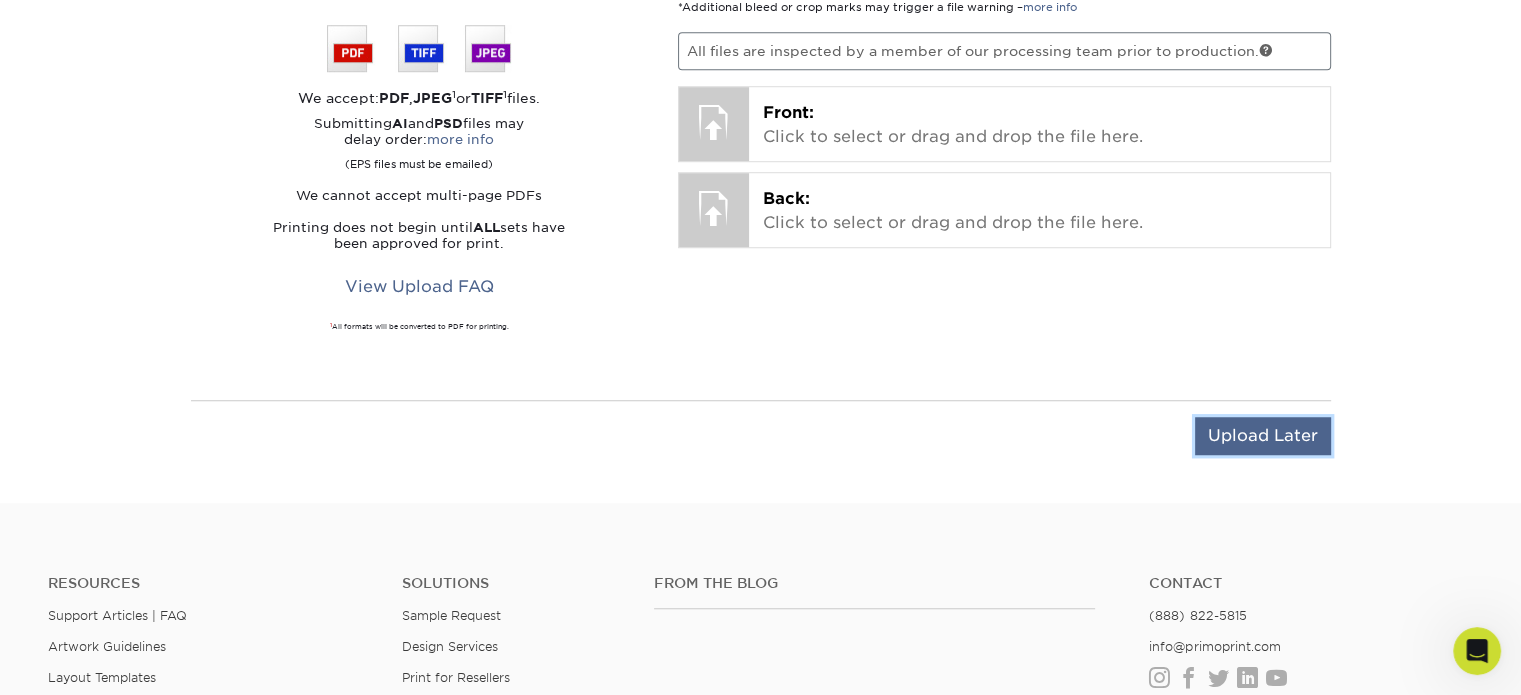 click on "Upload Later" at bounding box center (1263, 436) 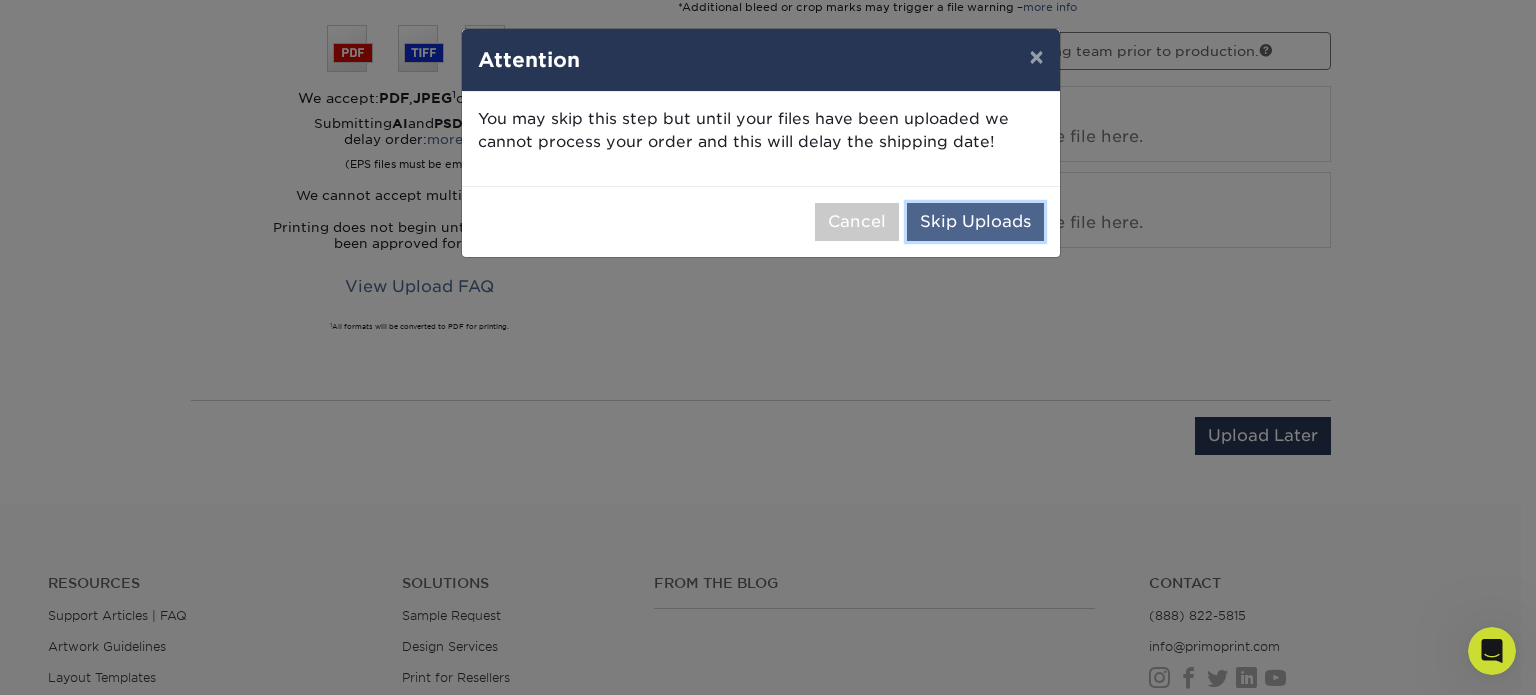click on "Skip Uploads" at bounding box center (975, 222) 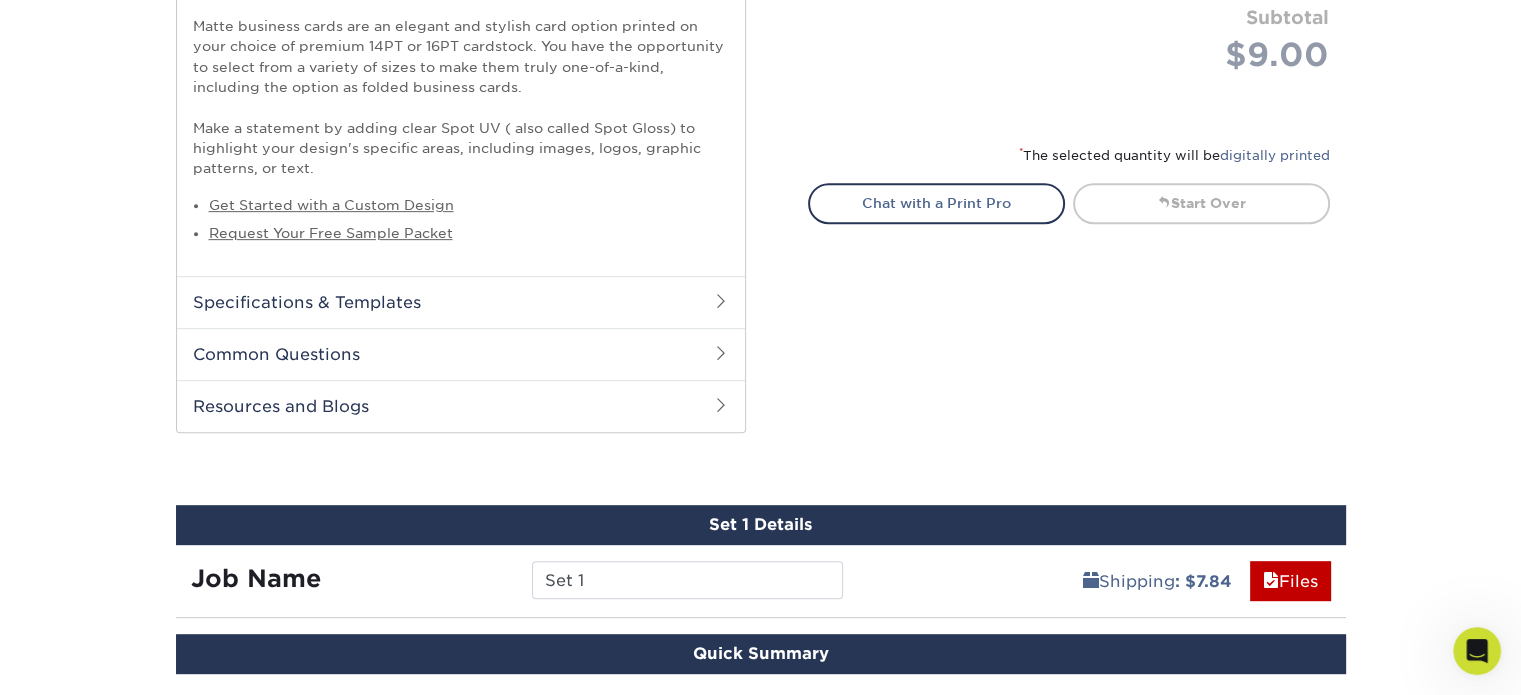 scroll, scrollTop: 1182, scrollLeft: 0, axis: vertical 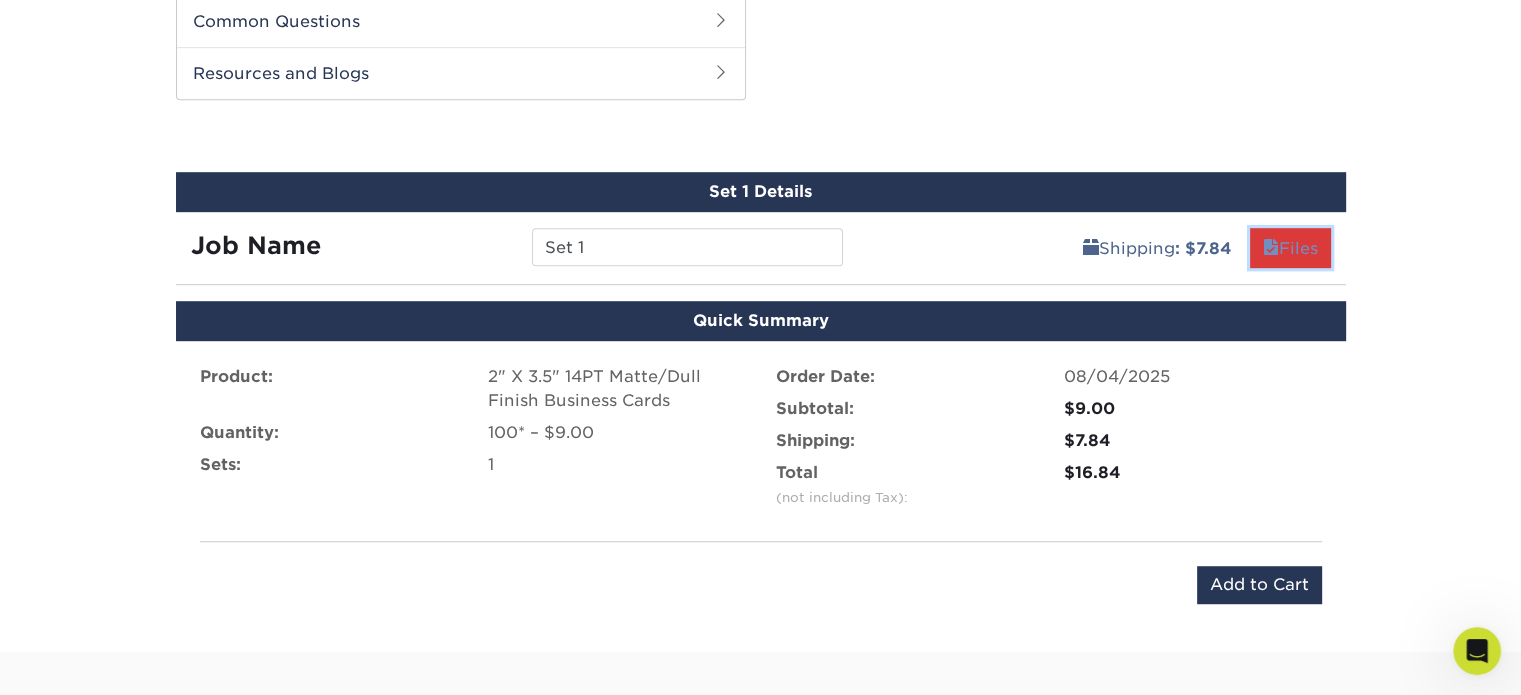 click on "Files" at bounding box center [1290, 248] 